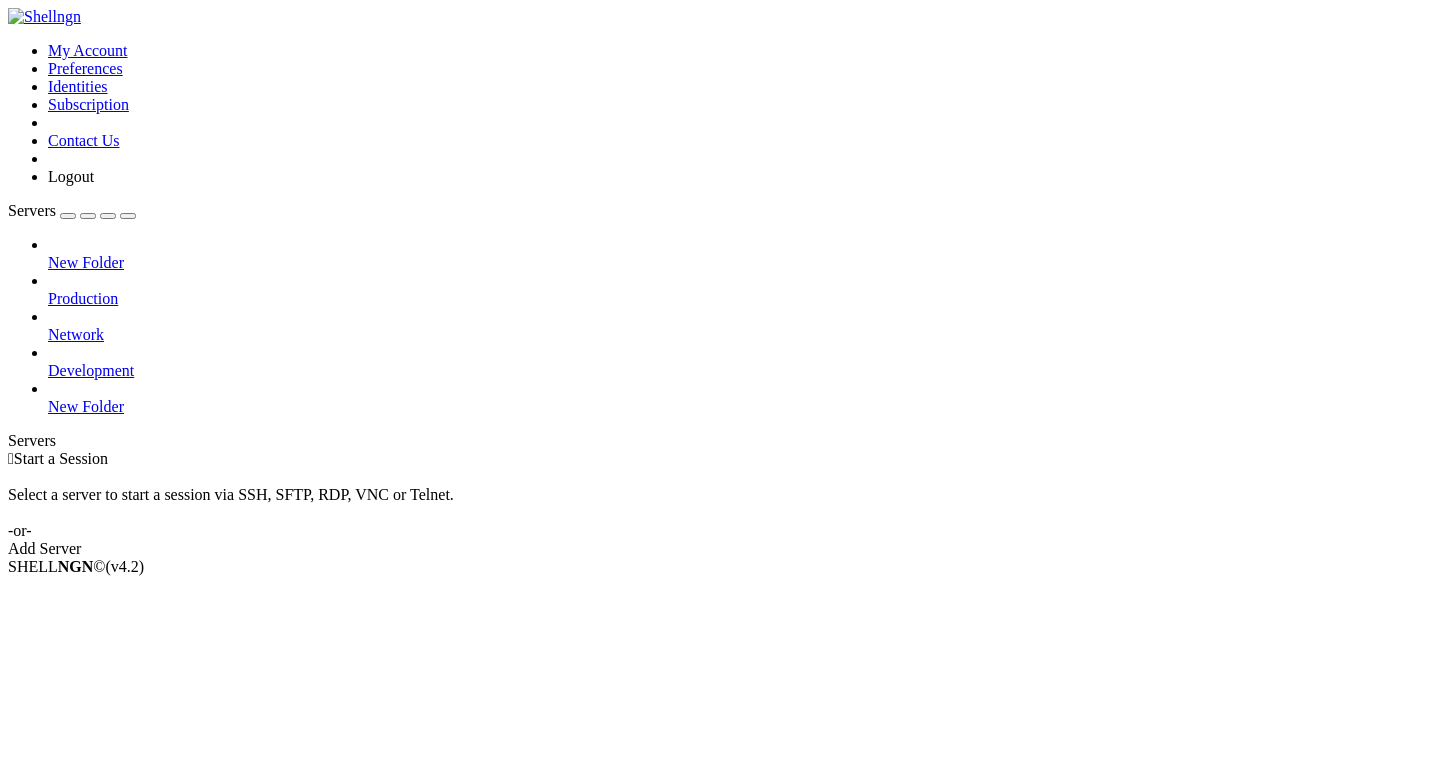 scroll, scrollTop: 0, scrollLeft: 0, axis: both 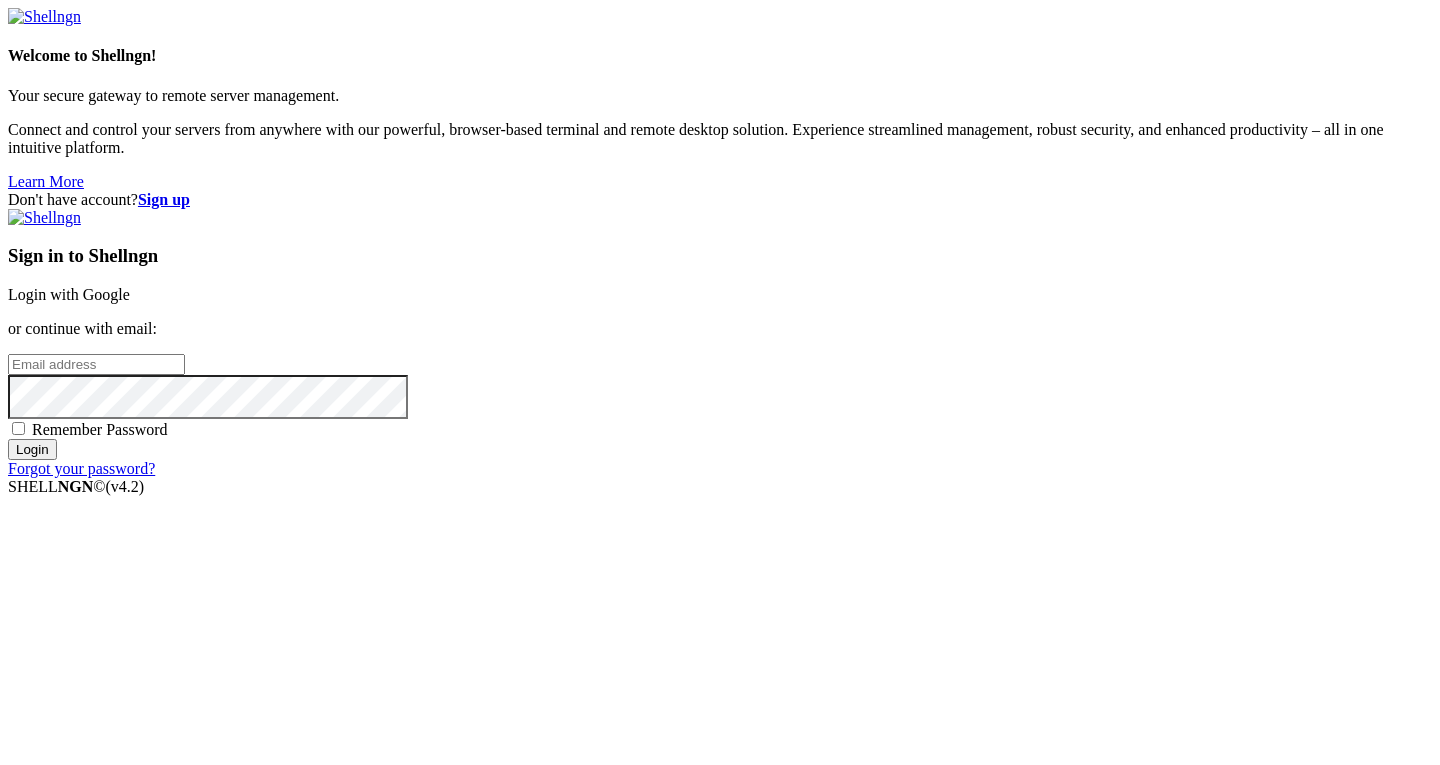click at bounding box center (96, 364) 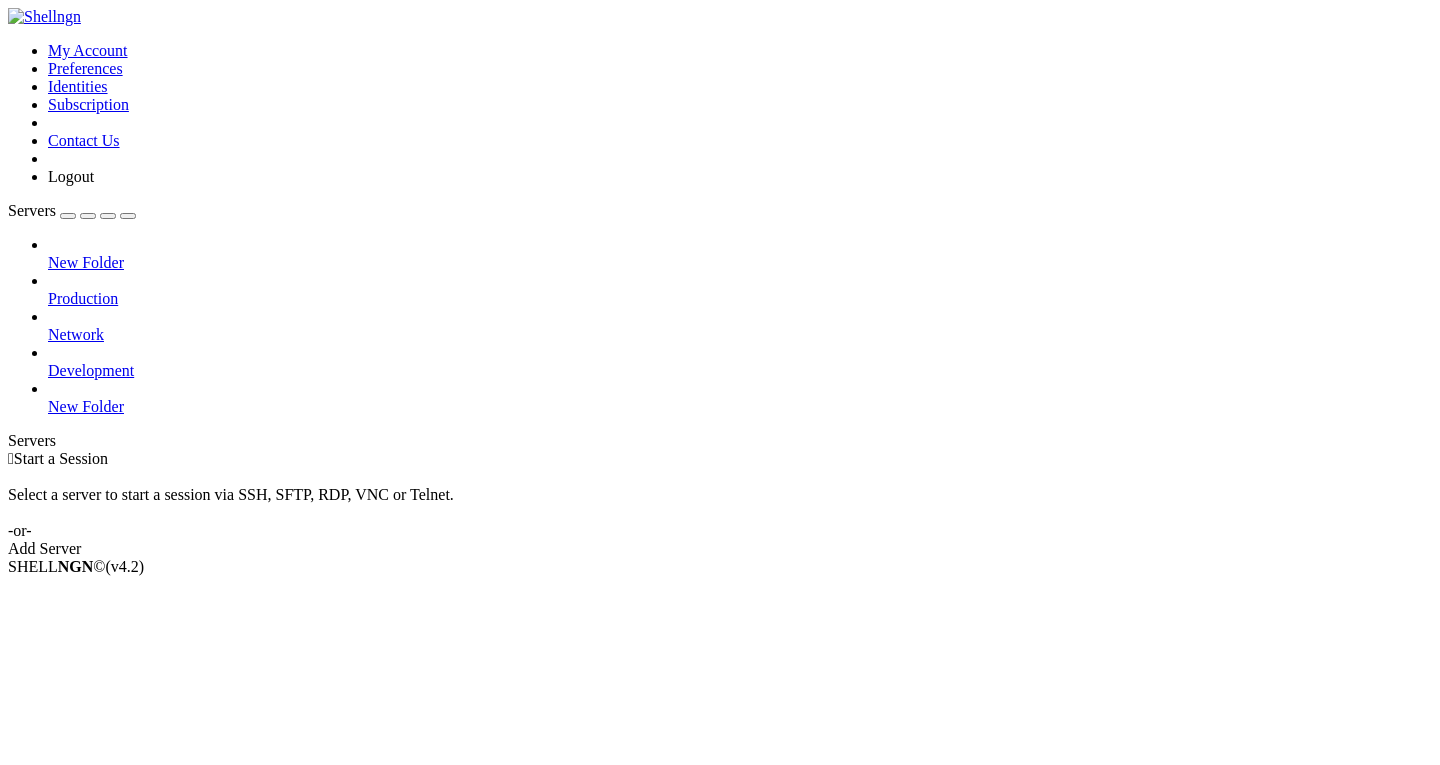 click on "  Start a Session
Select a server to start a session via SSH, SFTP, RDP, VNC or Telnet.   -or-
Add Server" at bounding box center (720, 504) 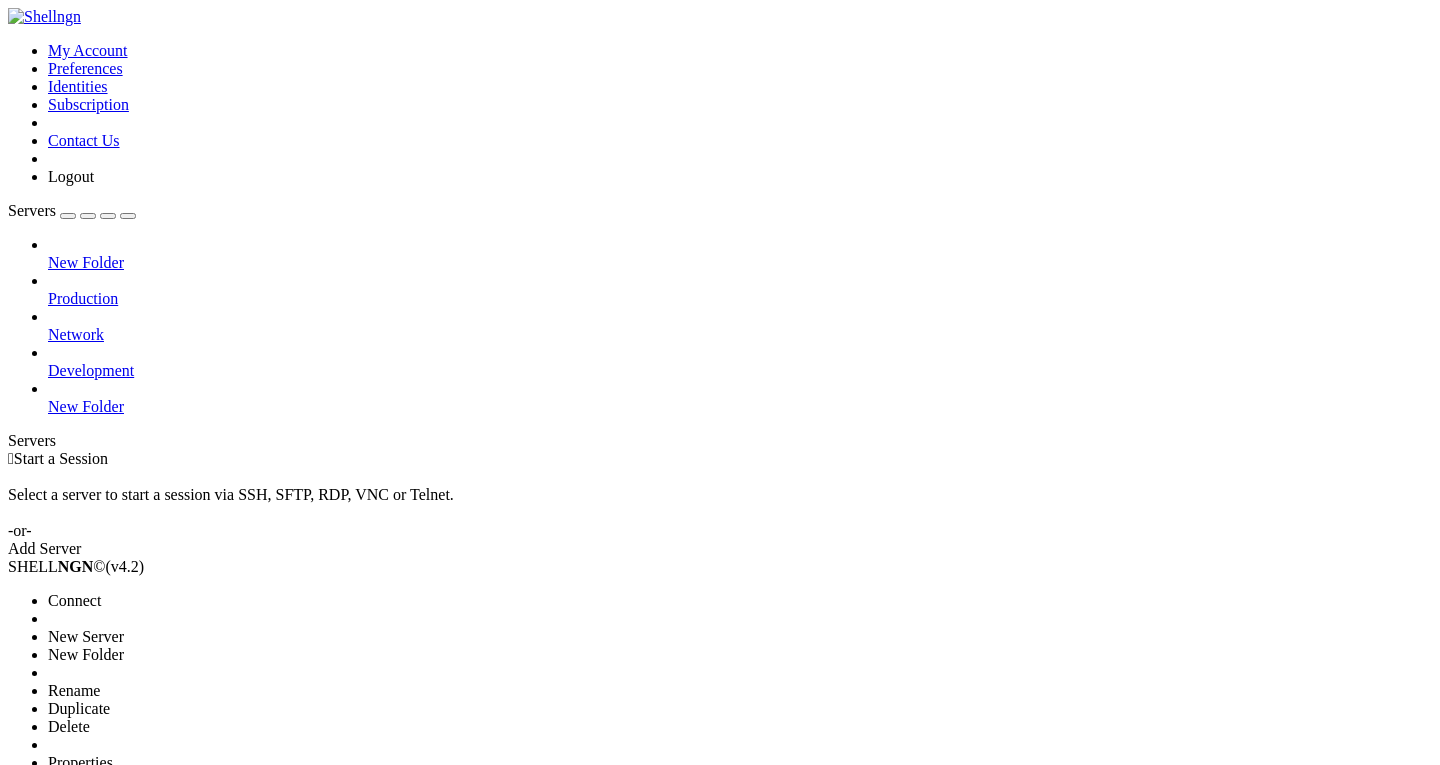 click on "Delete" at bounding box center [139, 727] 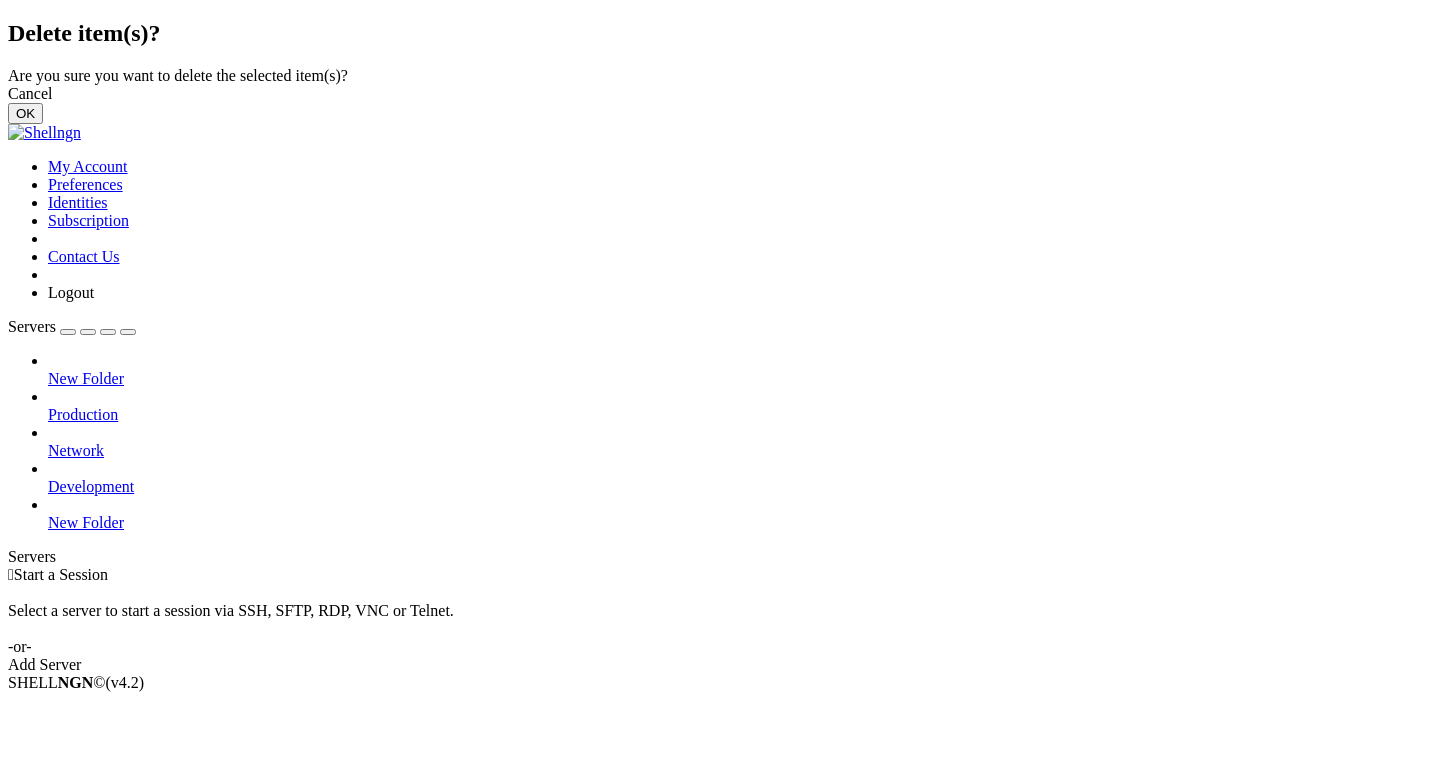 click on "OK" at bounding box center [25, 113] 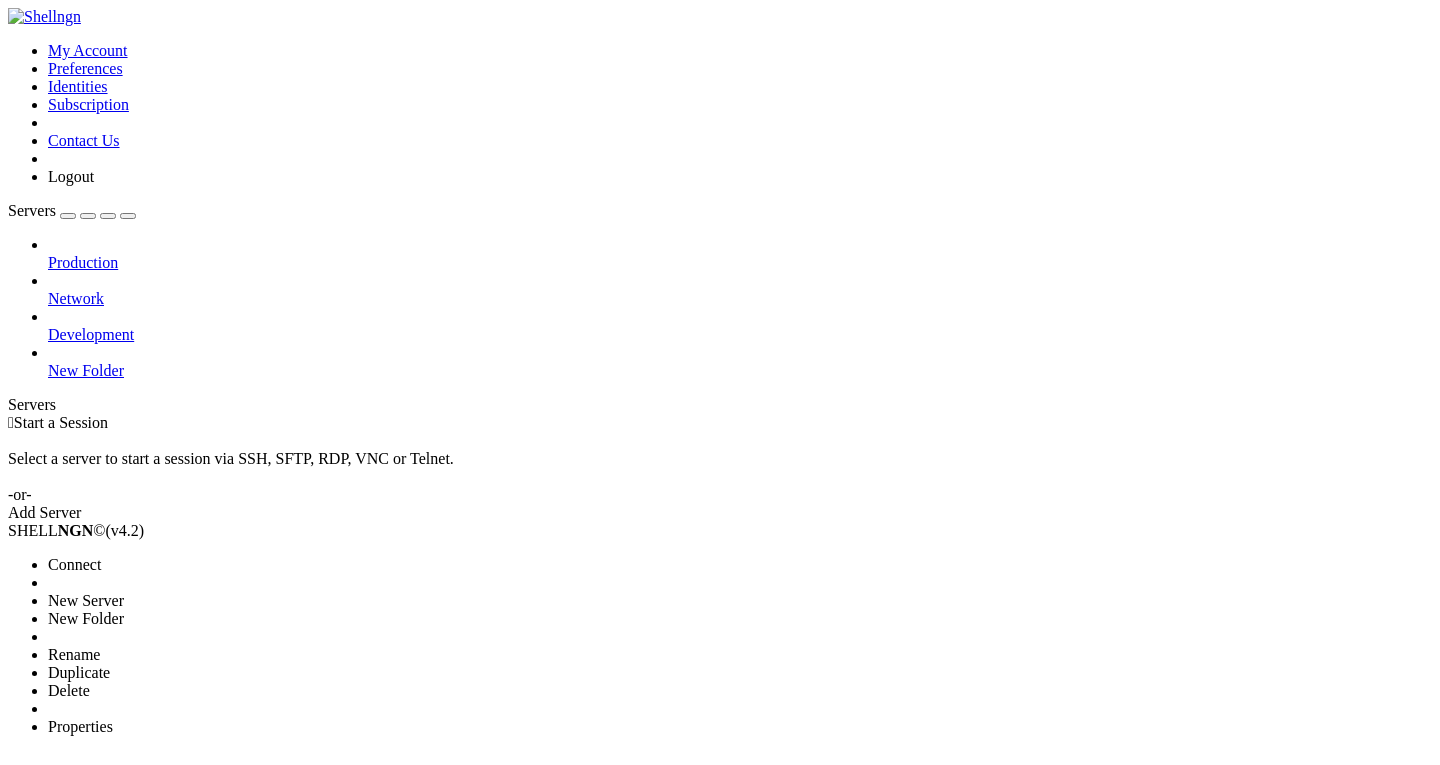 click on "Delete" at bounding box center (69, 690) 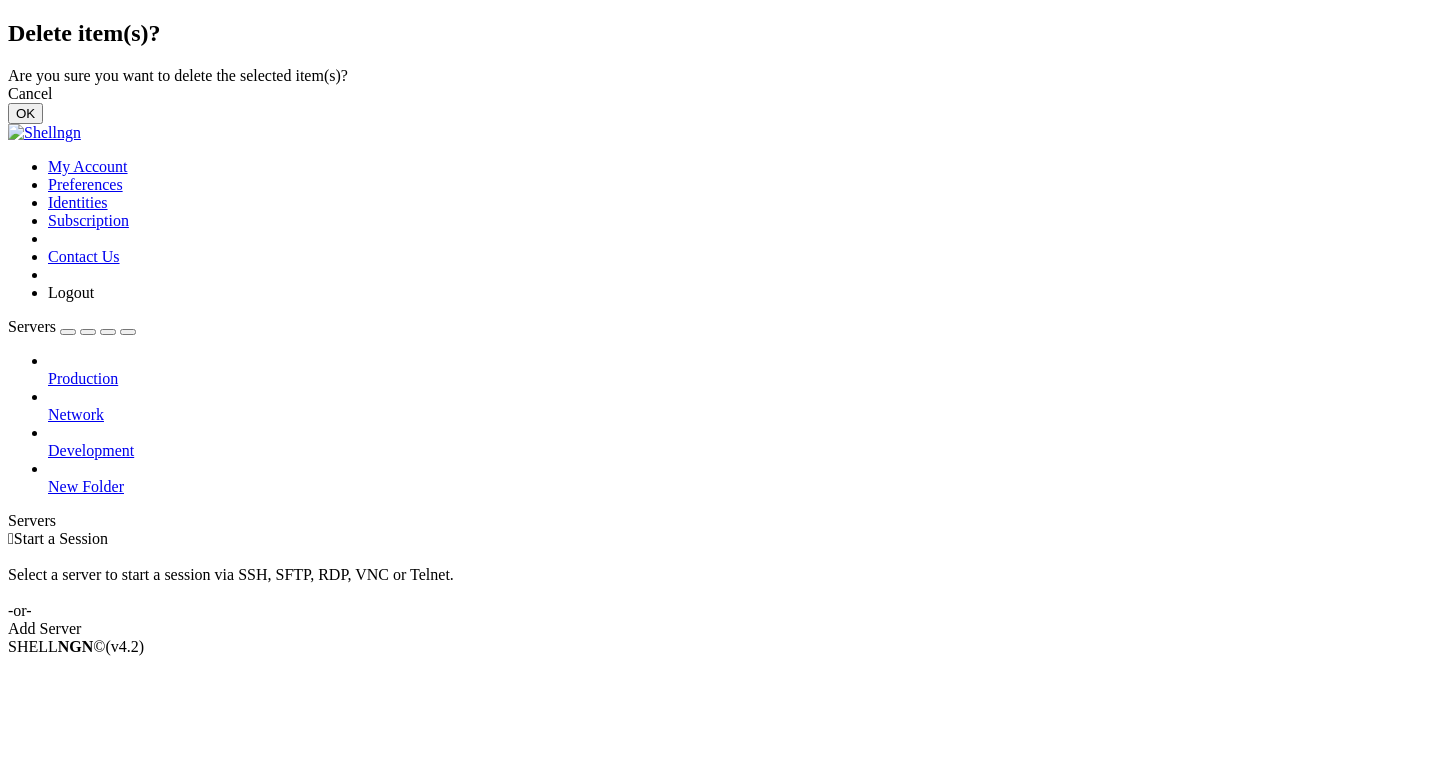 click on "OK" at bounding box center (25, 113) 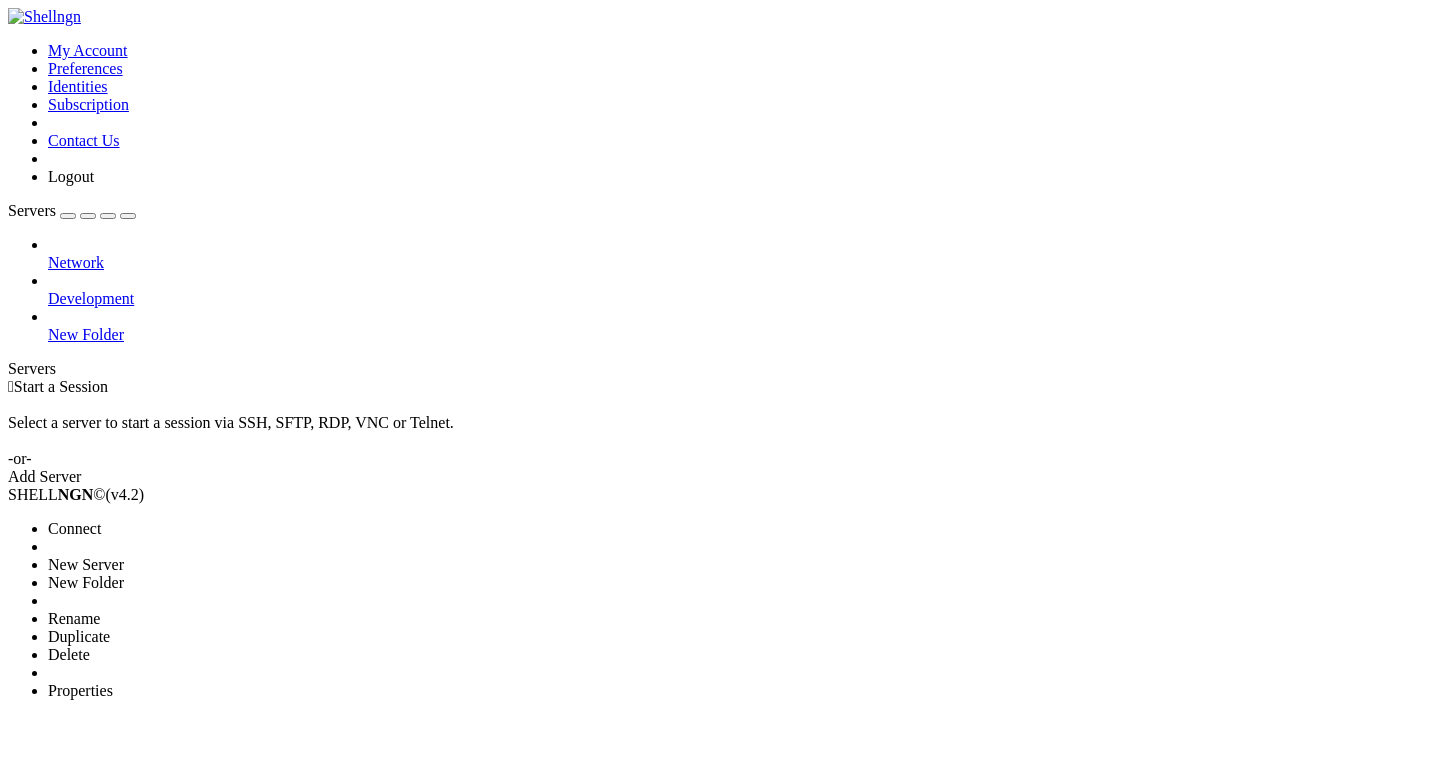 click on "Delete" at bounding box center [69, 654] 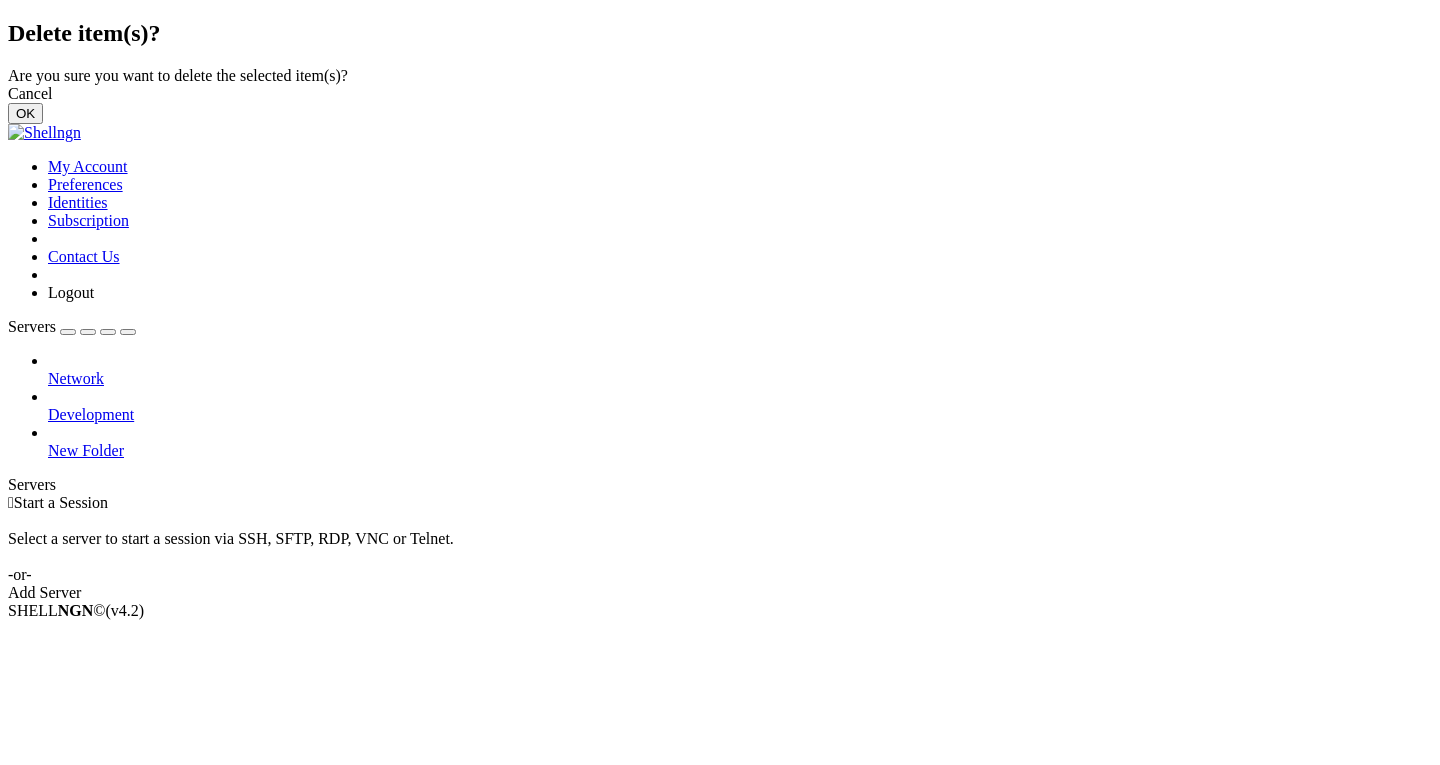 click on "OK" at bounding box center [25, 113] 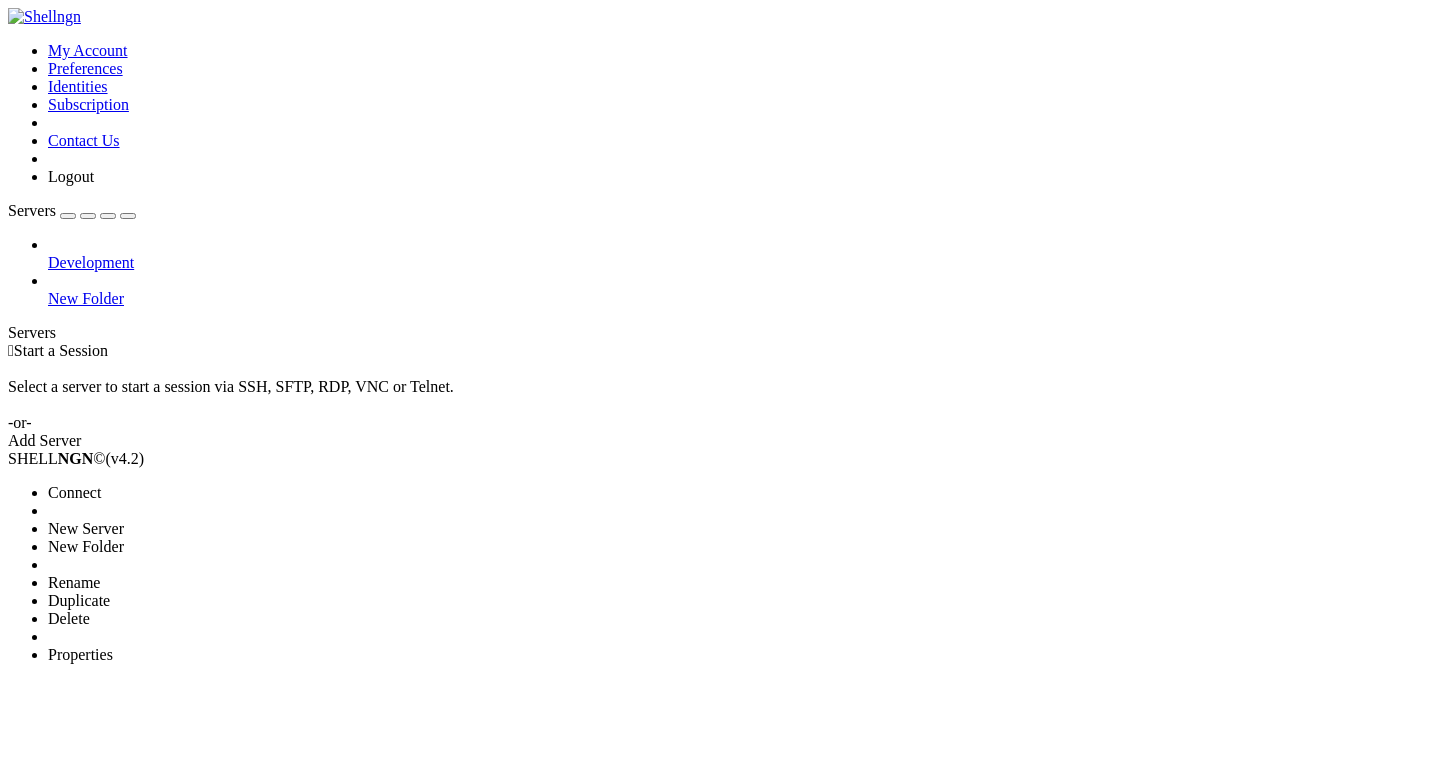 click on "Delete" at bounding box center (69, 618) 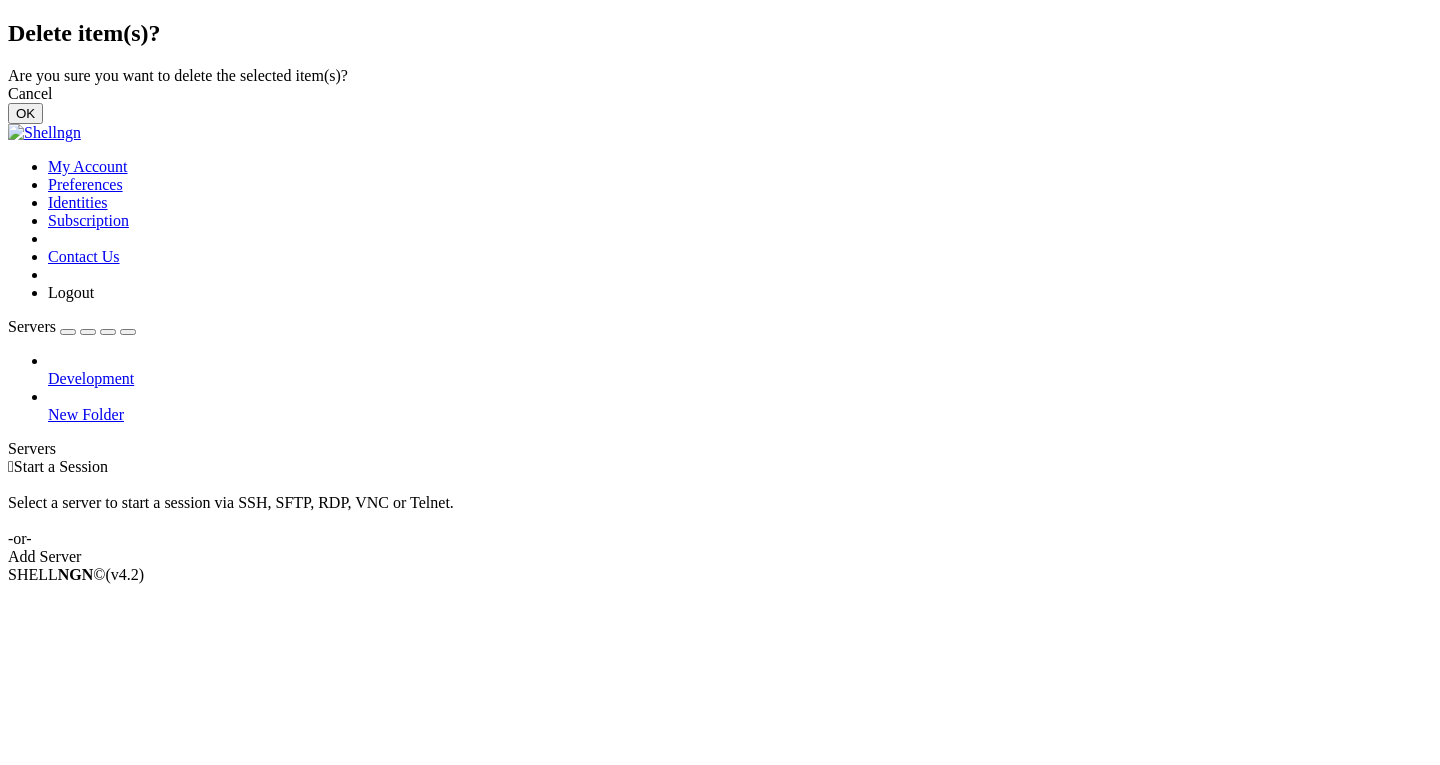 click on "OK" at bounding box center [25, 113] 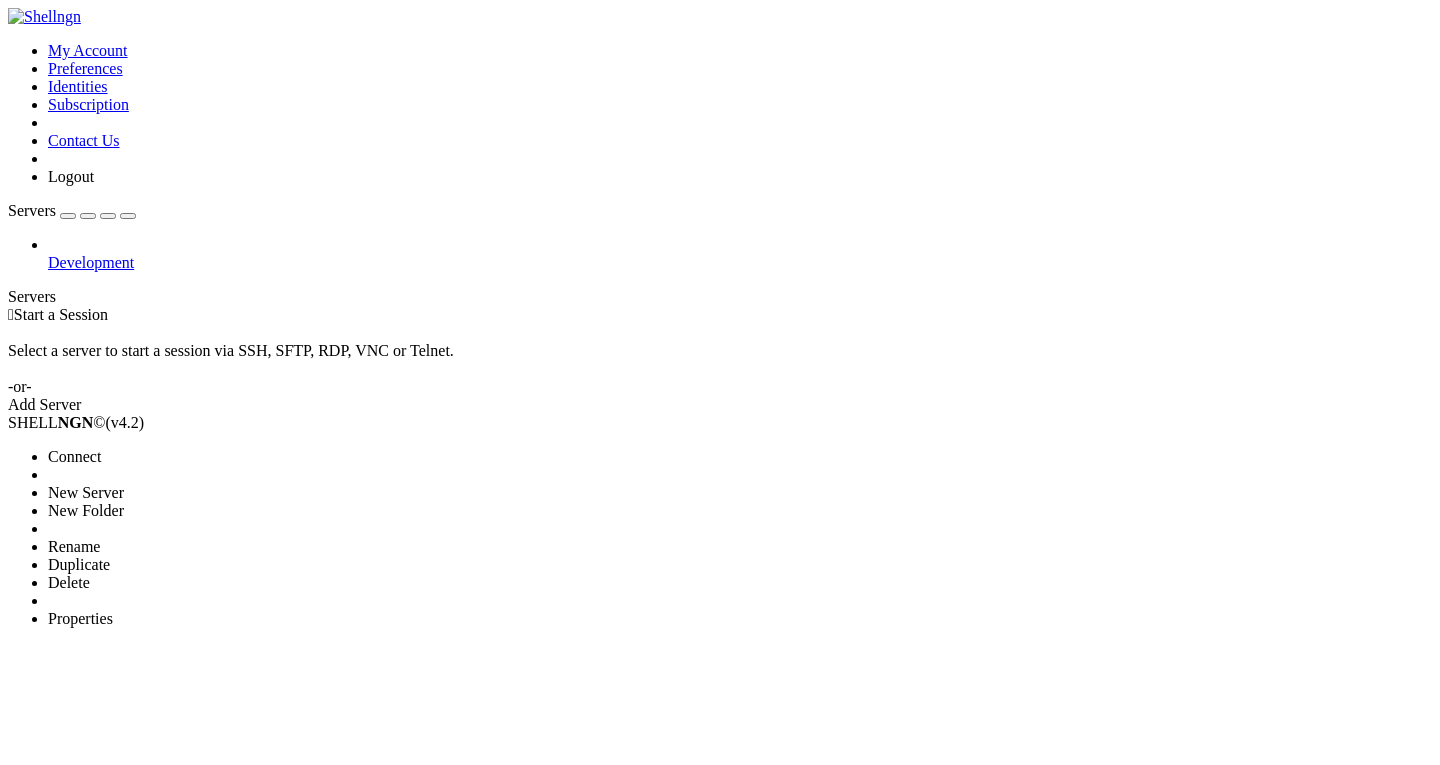 click on "Delete" at bounding box center [69, 582] 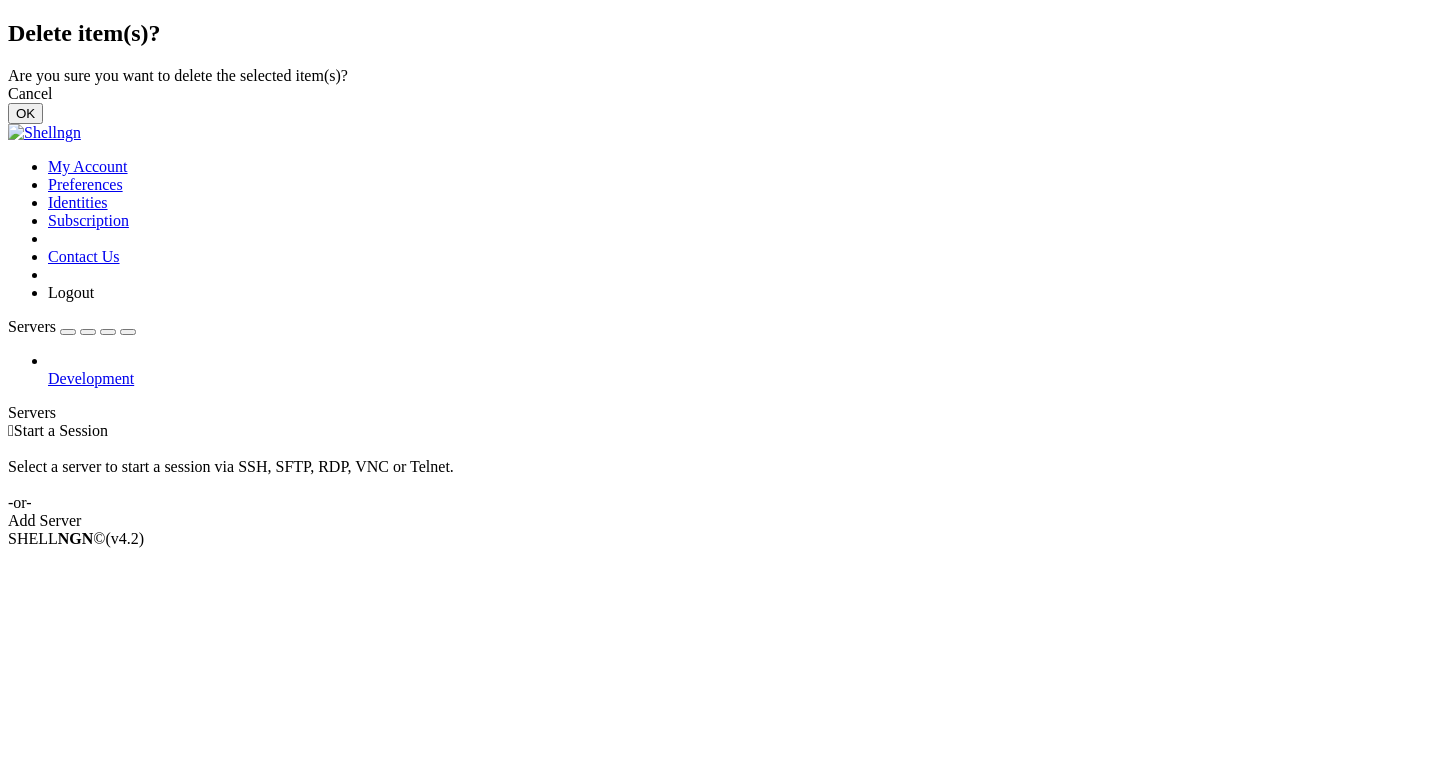 click on "OK" at bounding box center [25, 113] 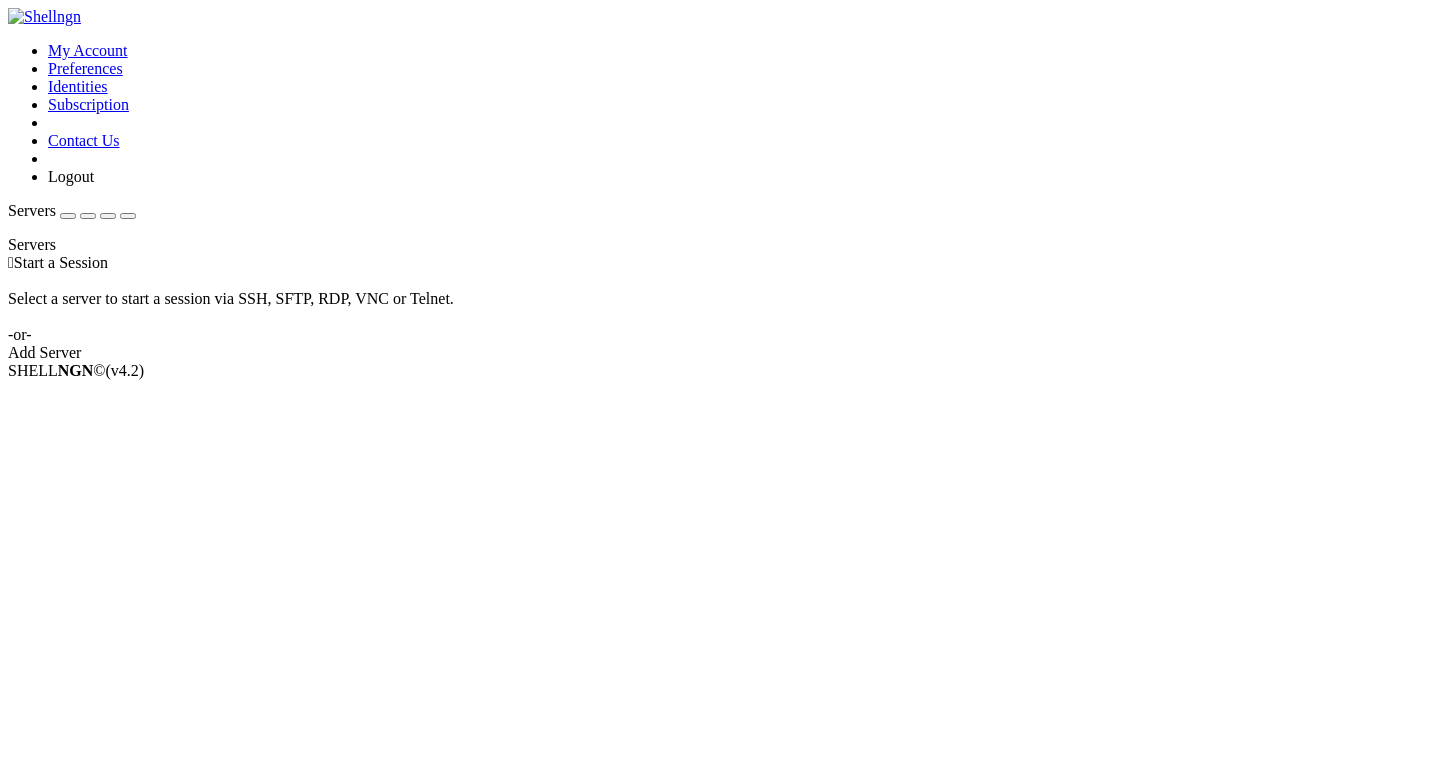 click on "  Start a Session
Select a server to start a session via SSH, SFTP, RDP, VNC or Telnet.   -or-
Add Server" at bounding box center (720, 308) 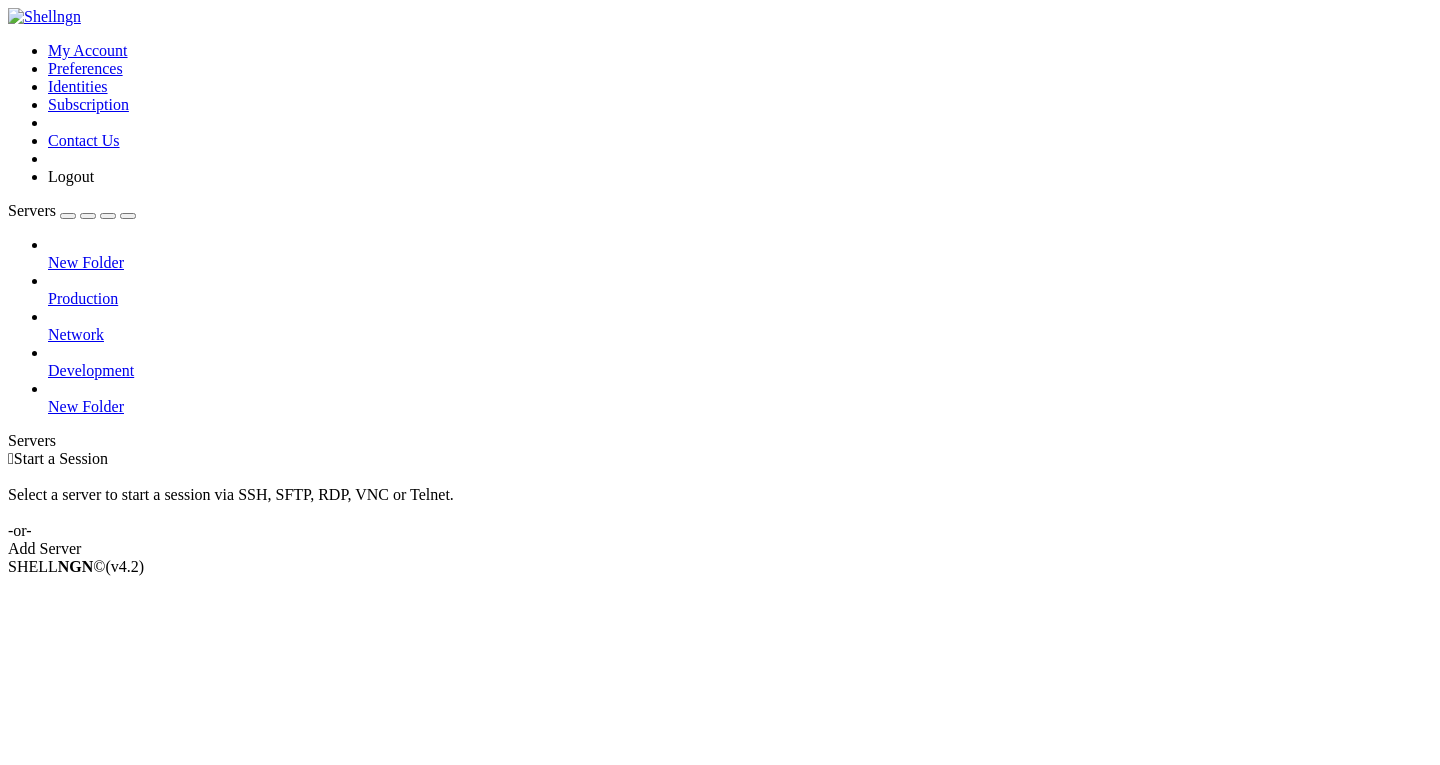 scroll, scrollTop: 0, scrollLeft: 0, axis: both 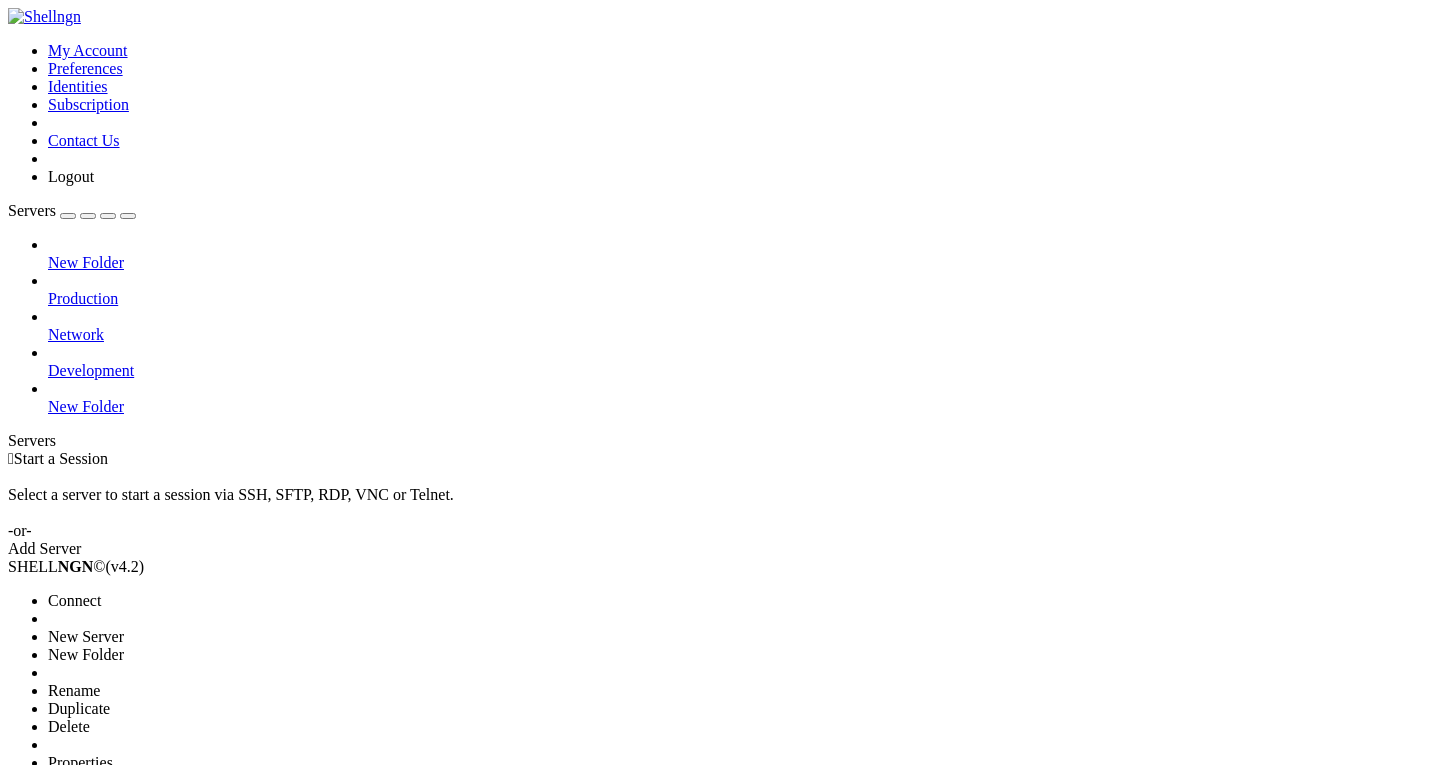 click on "Delete" at bounding box center (69, 726) 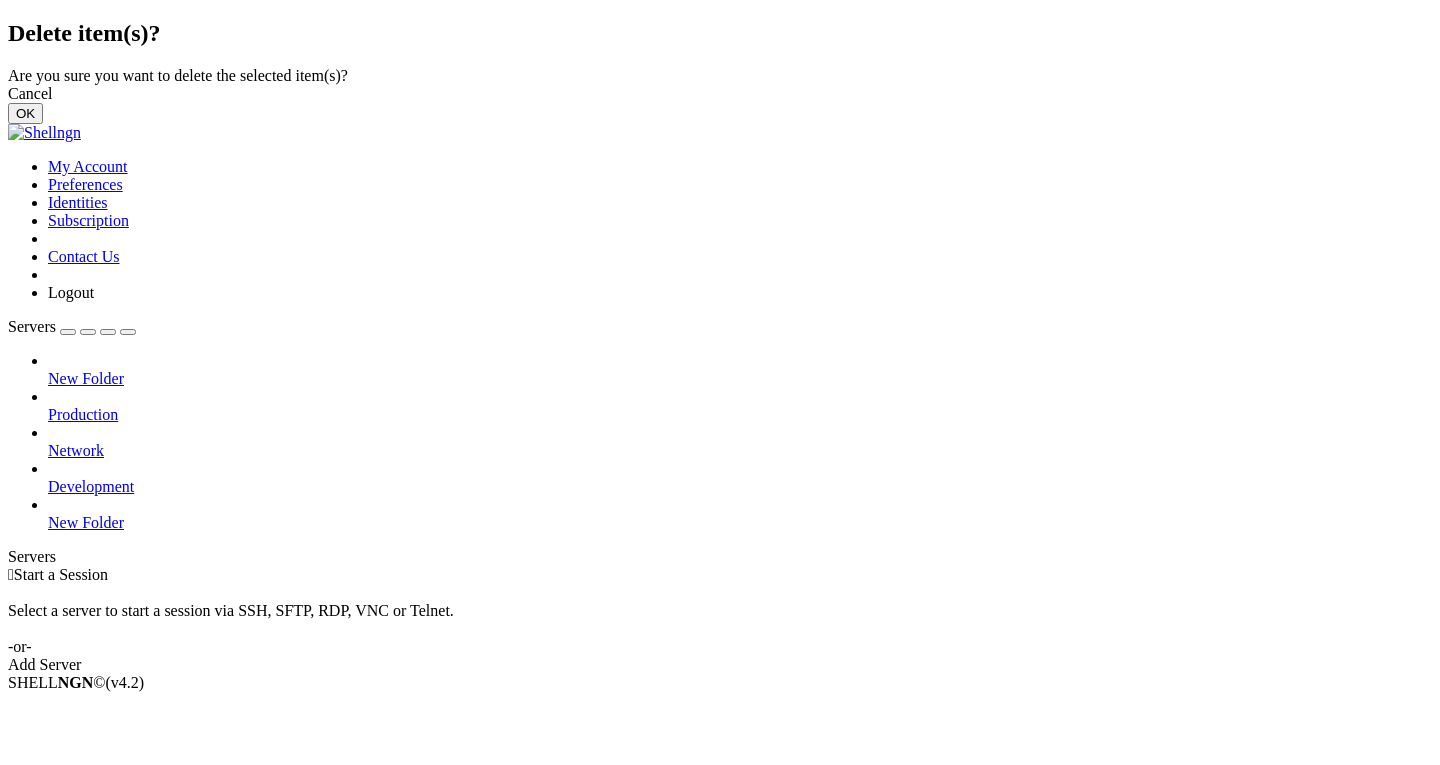 click on "OK" at bounding box center (25, 113) 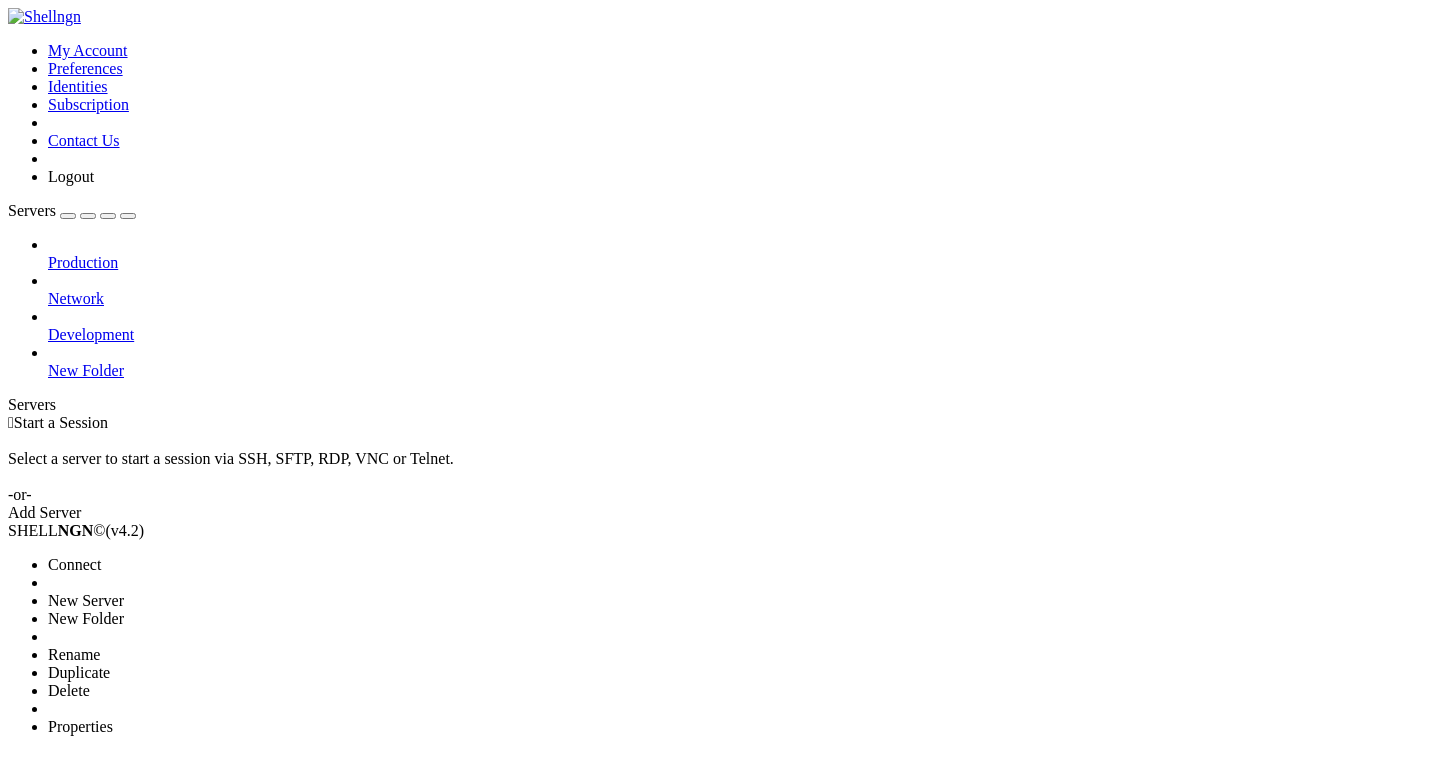 click on "Delete" at bounding box center [69, 690] 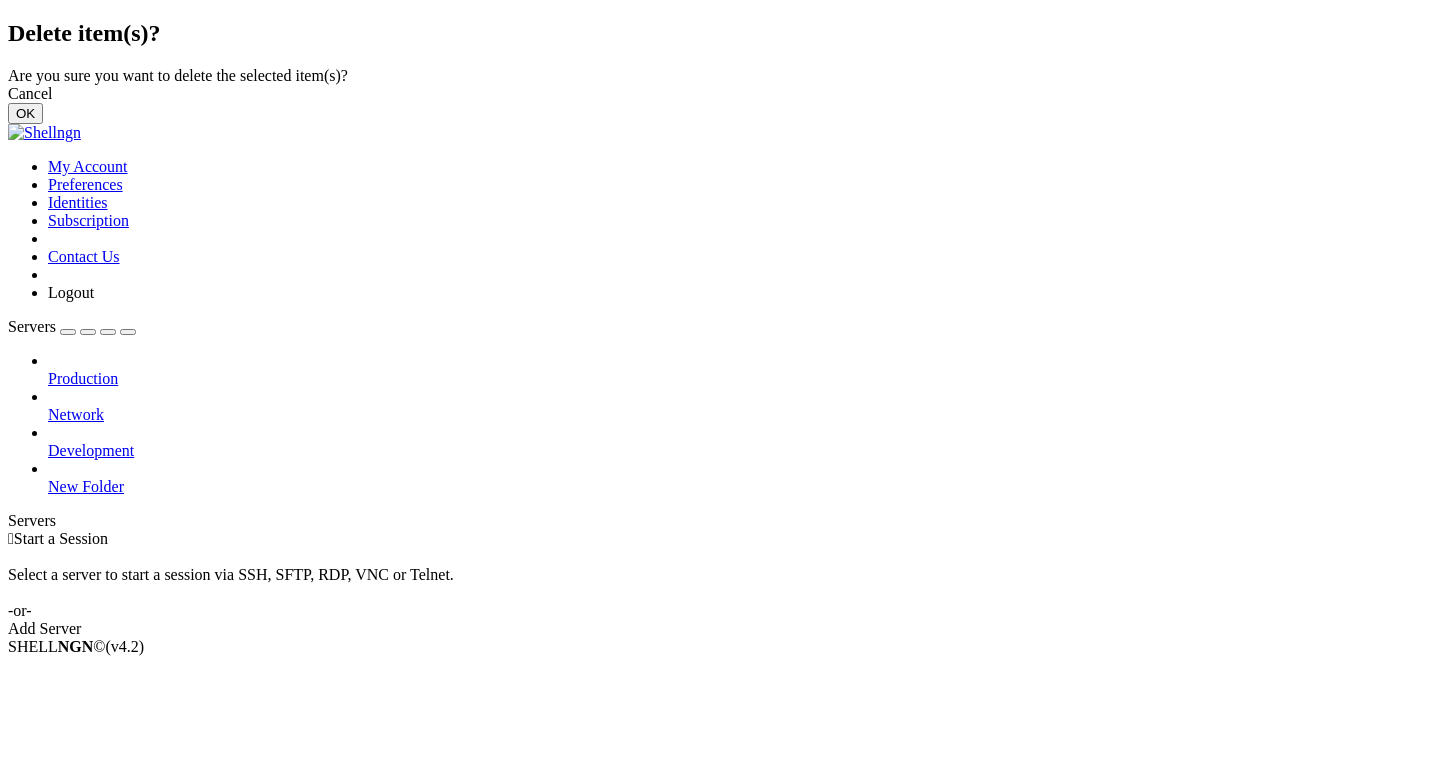 click on "OK" at bounding box center [25, 113] 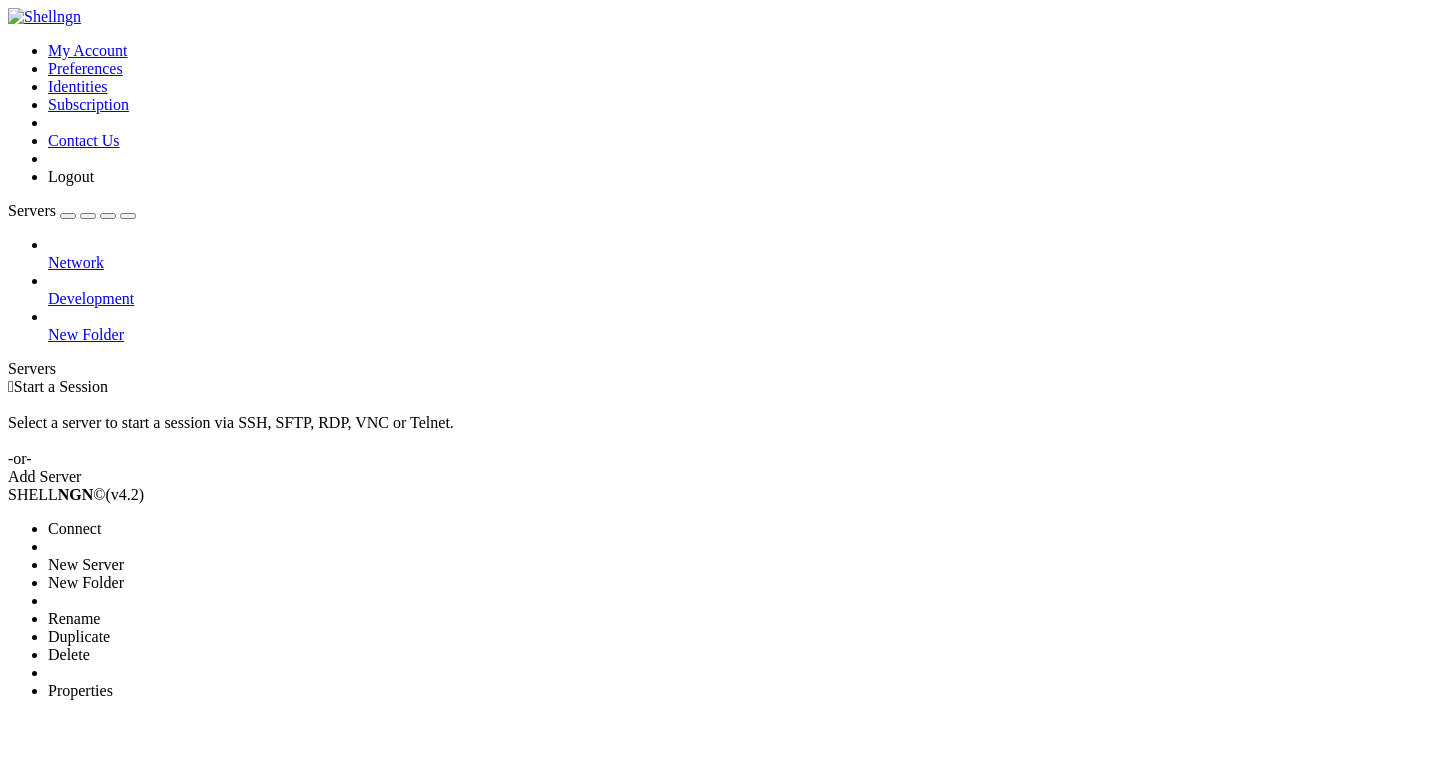 click on "Delete" at bounding box center (69, 654) 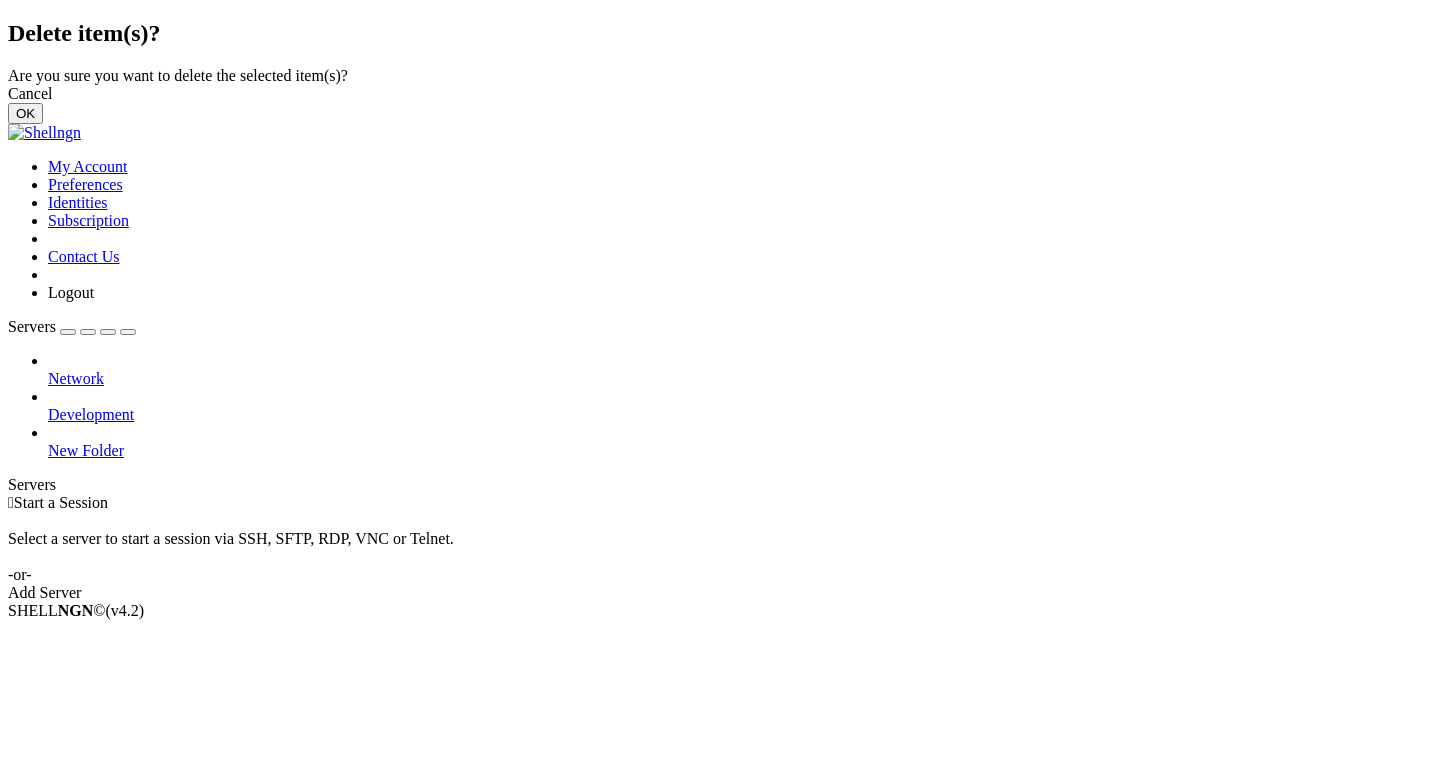click on "OK" at bounding box center [25, 113] 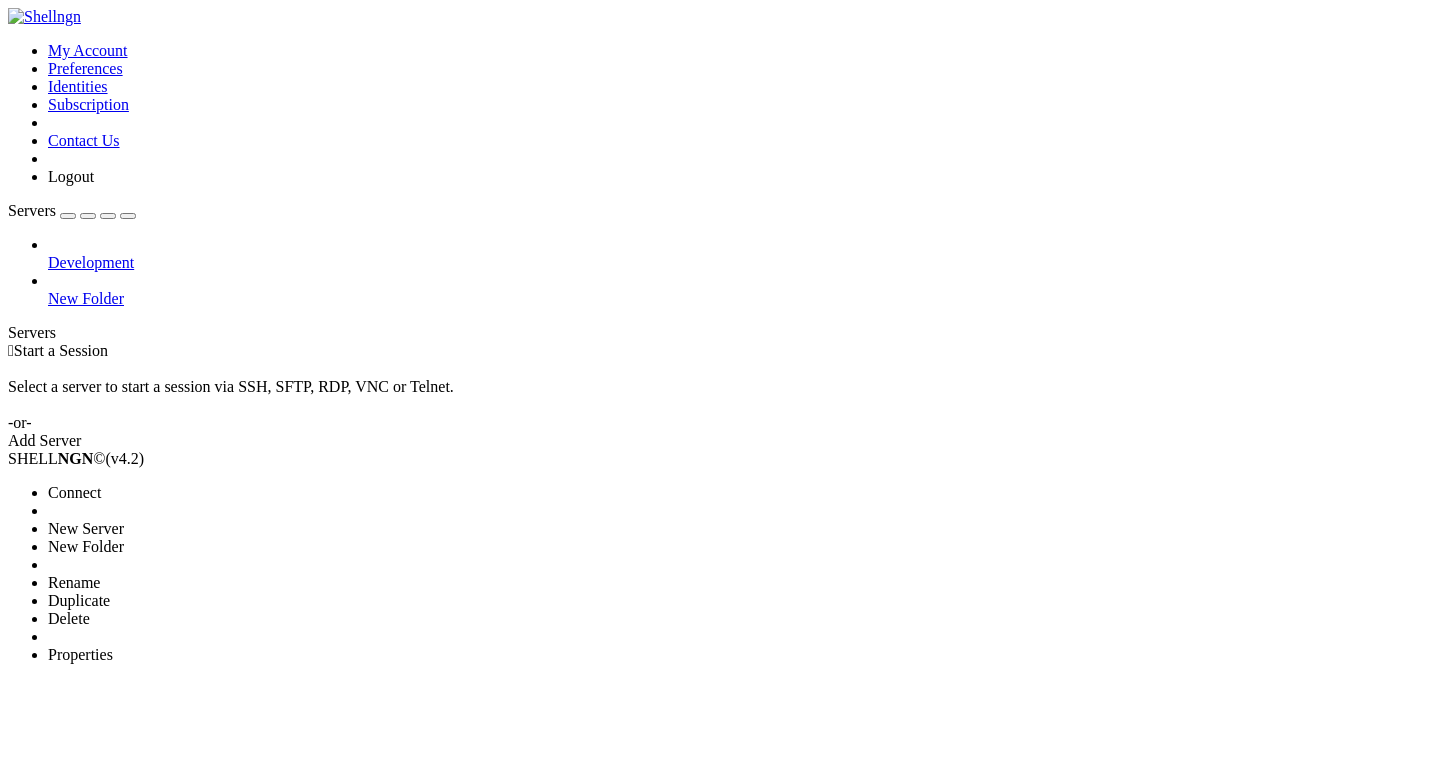 click on "Delete" at bounding box center [69, 618] 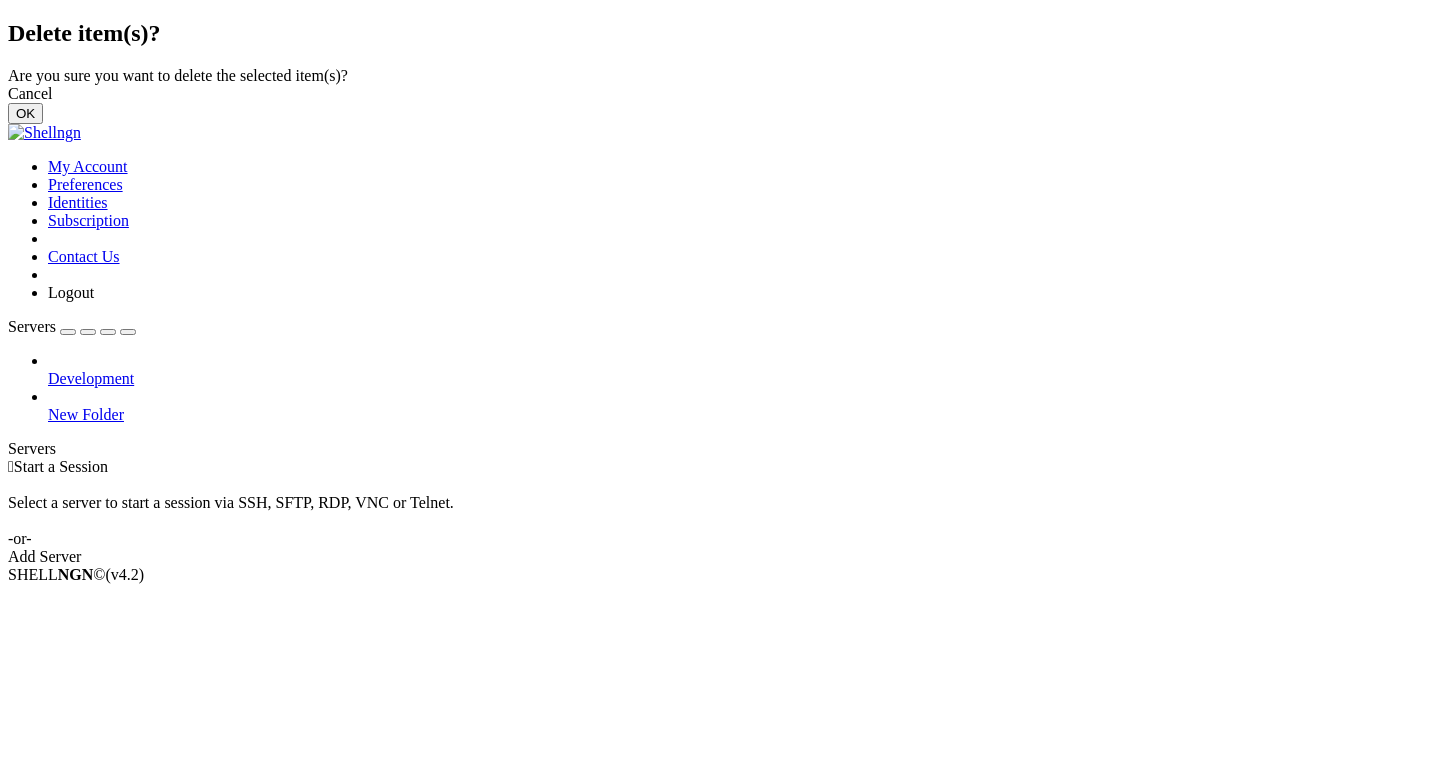 click on "OK" at bounding box center (25, 113) 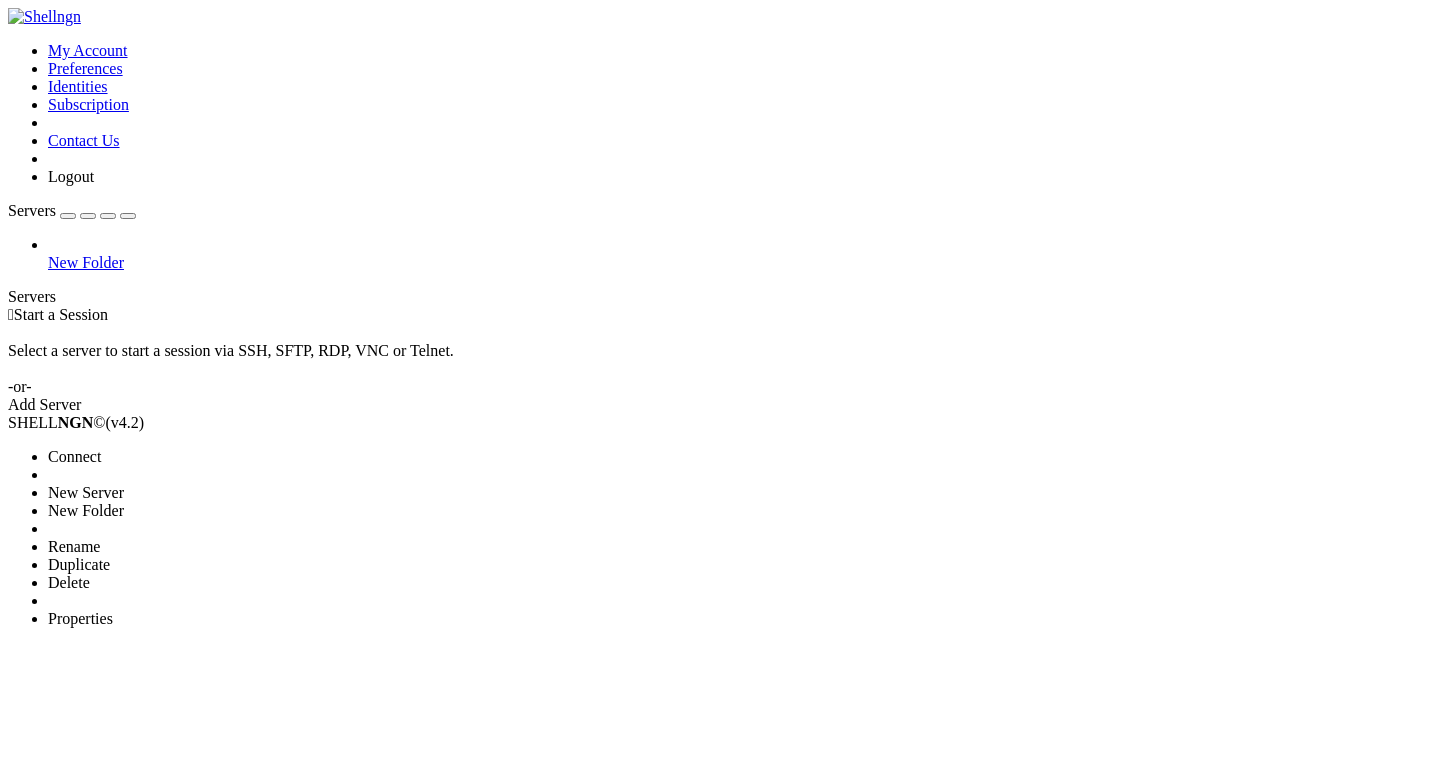 click on "Delete" at bounding box center [69, 582] 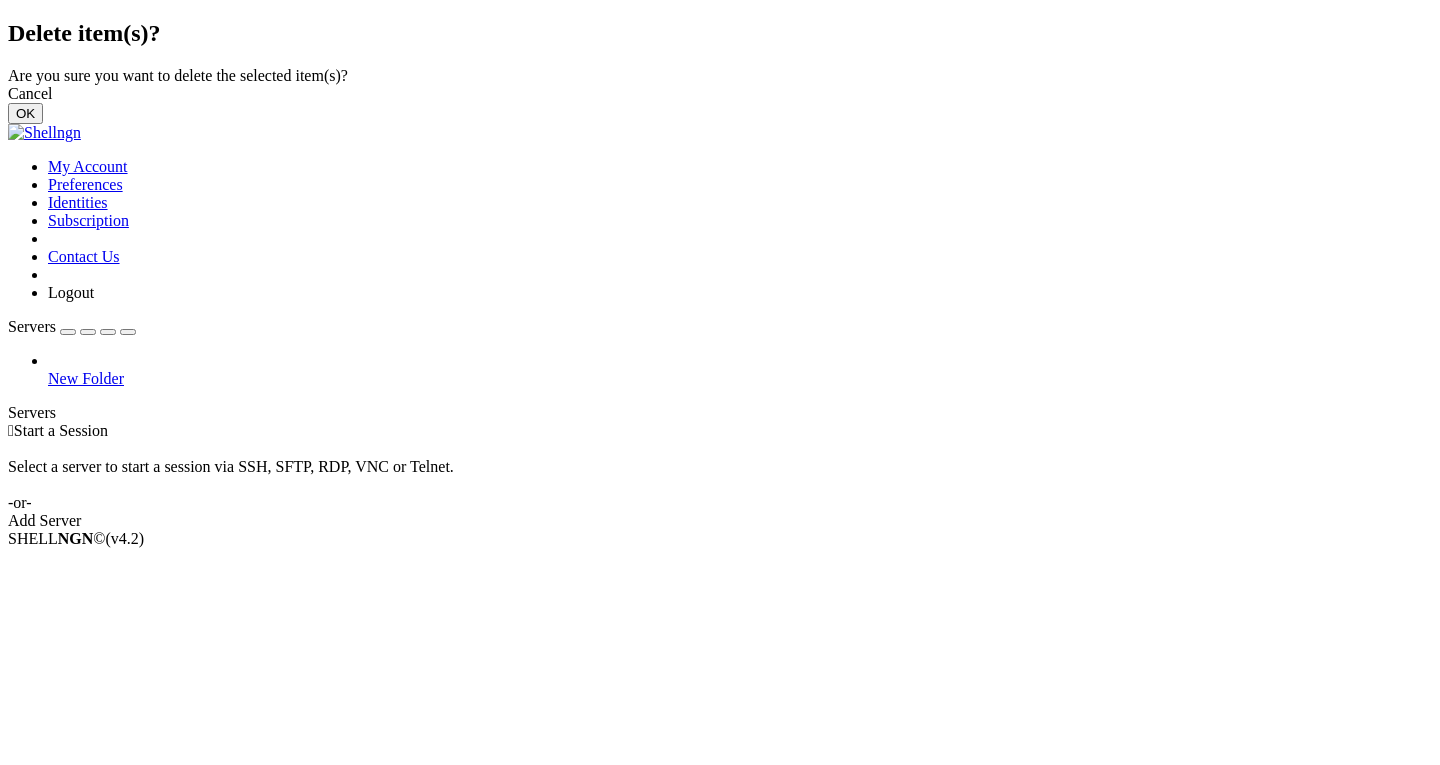 click on "OK" at bounding box center (25, 113) 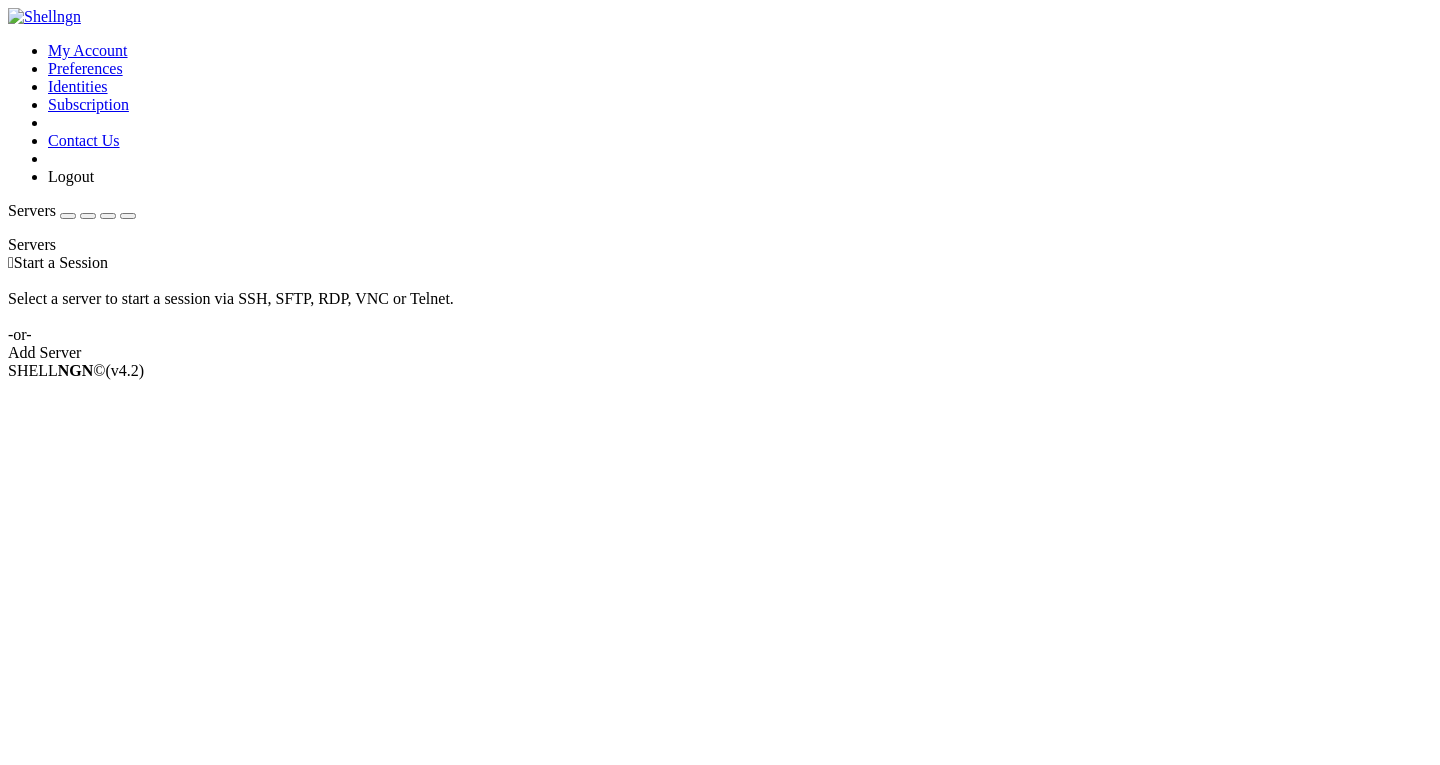 drag, startPoint x: 136, startPoint y: 223, endPoint x: 78, endPoint y: 87, distance: 147.85127 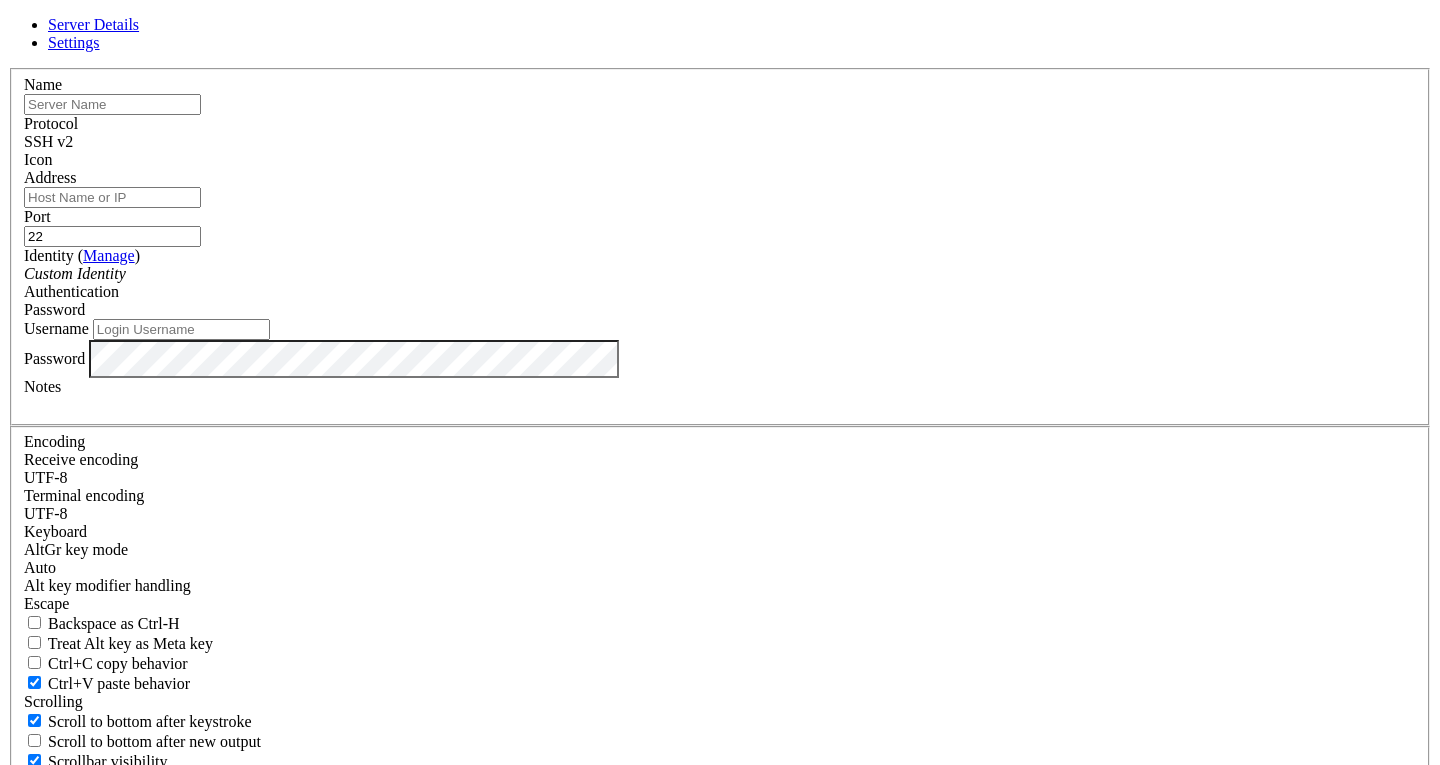 click at bounding box center [112, 104] 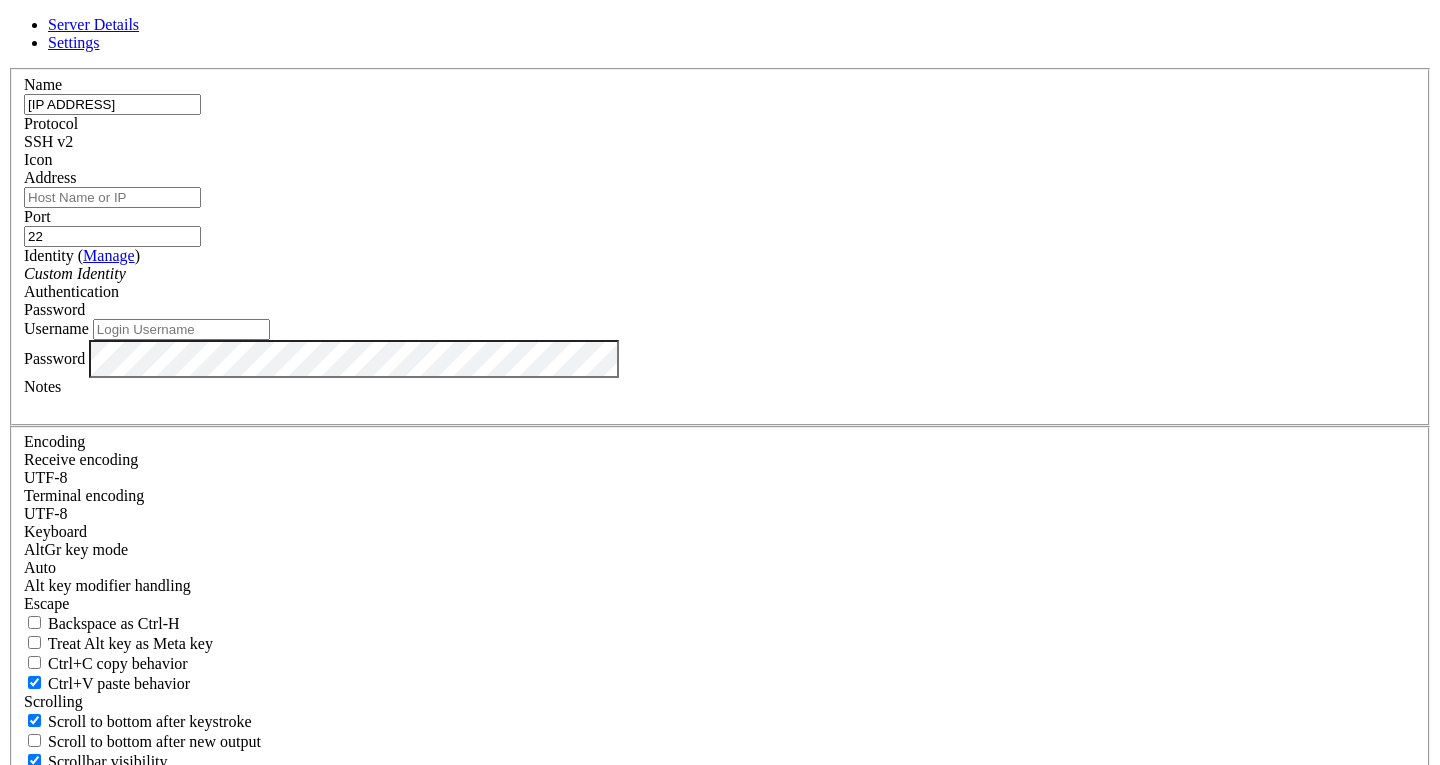 type on "[IP ADDRESS]" 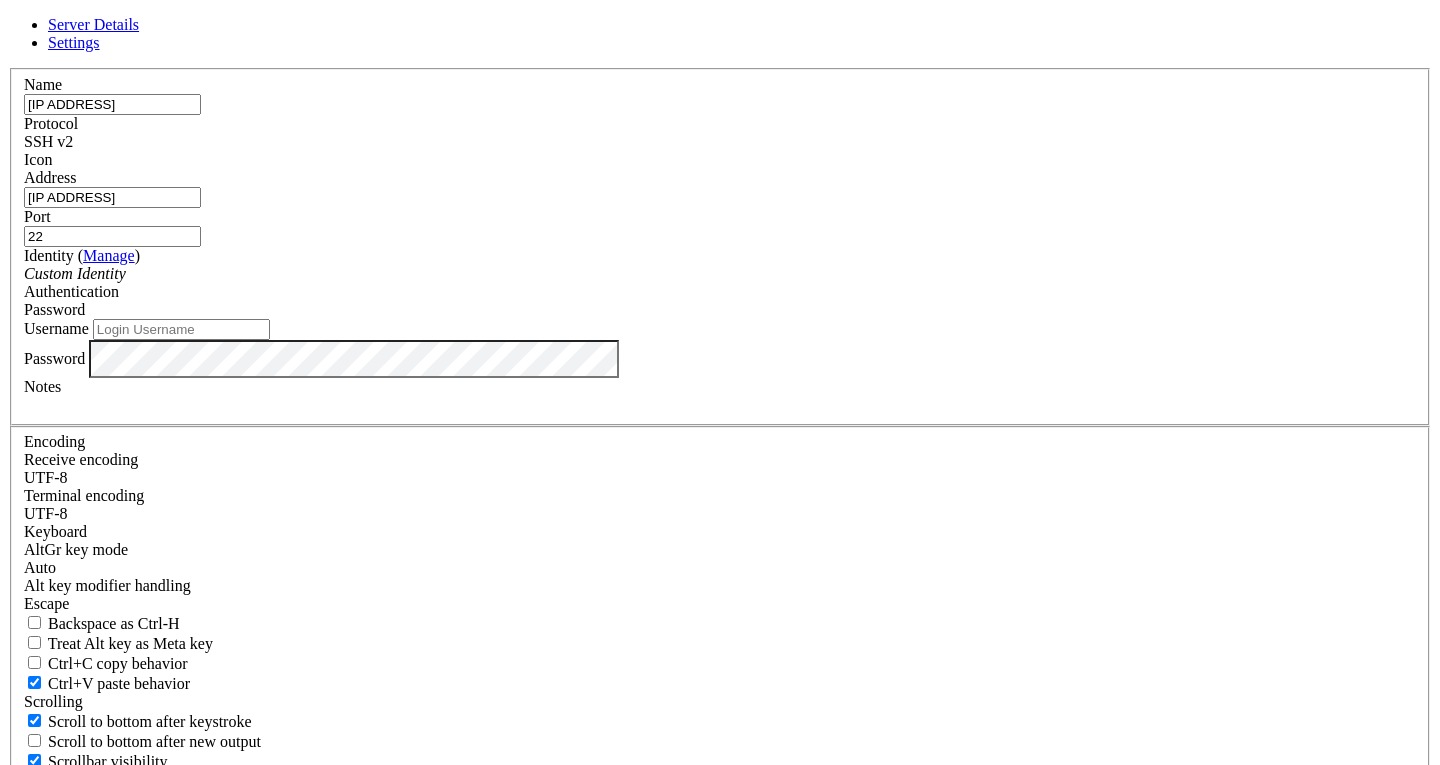 type on "[IP ADDRESS]" 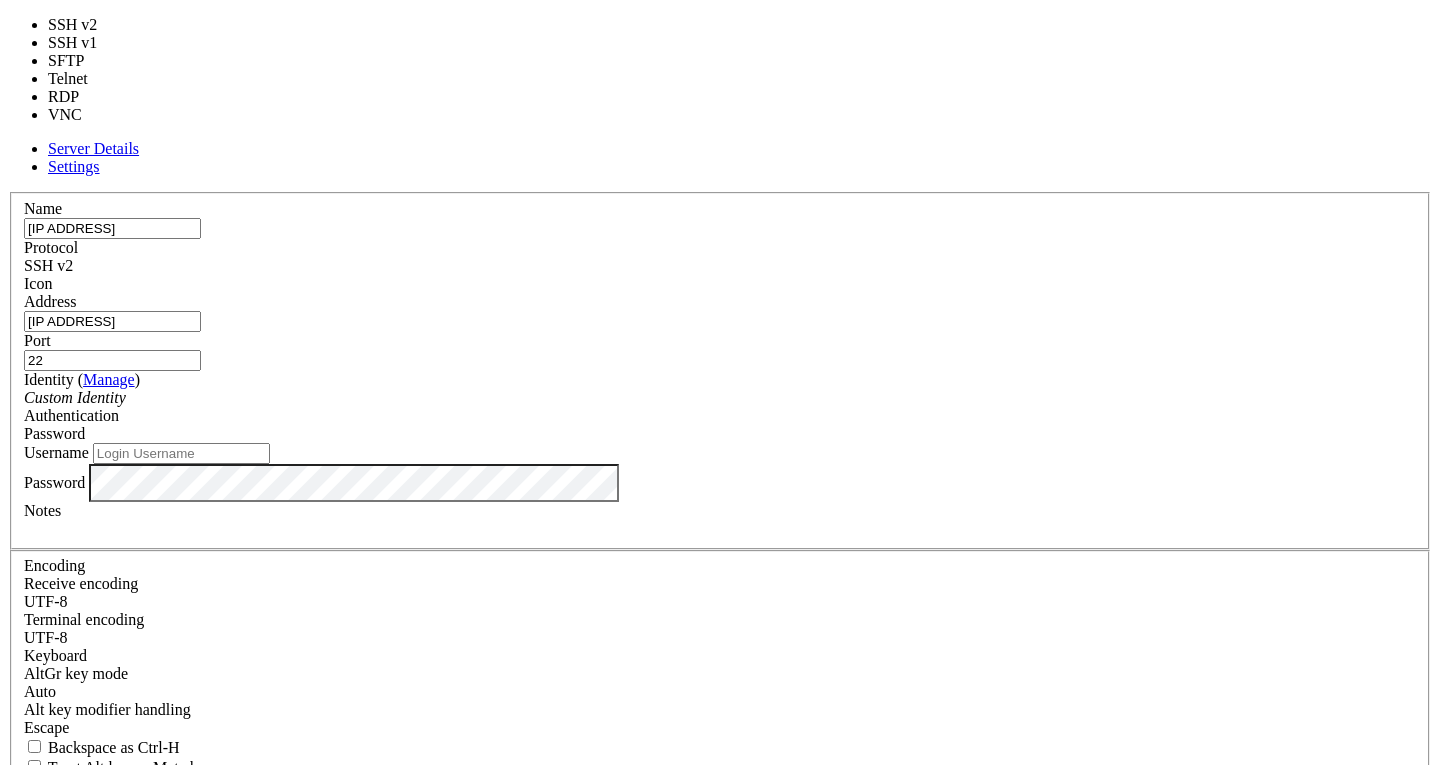 type on "3389" 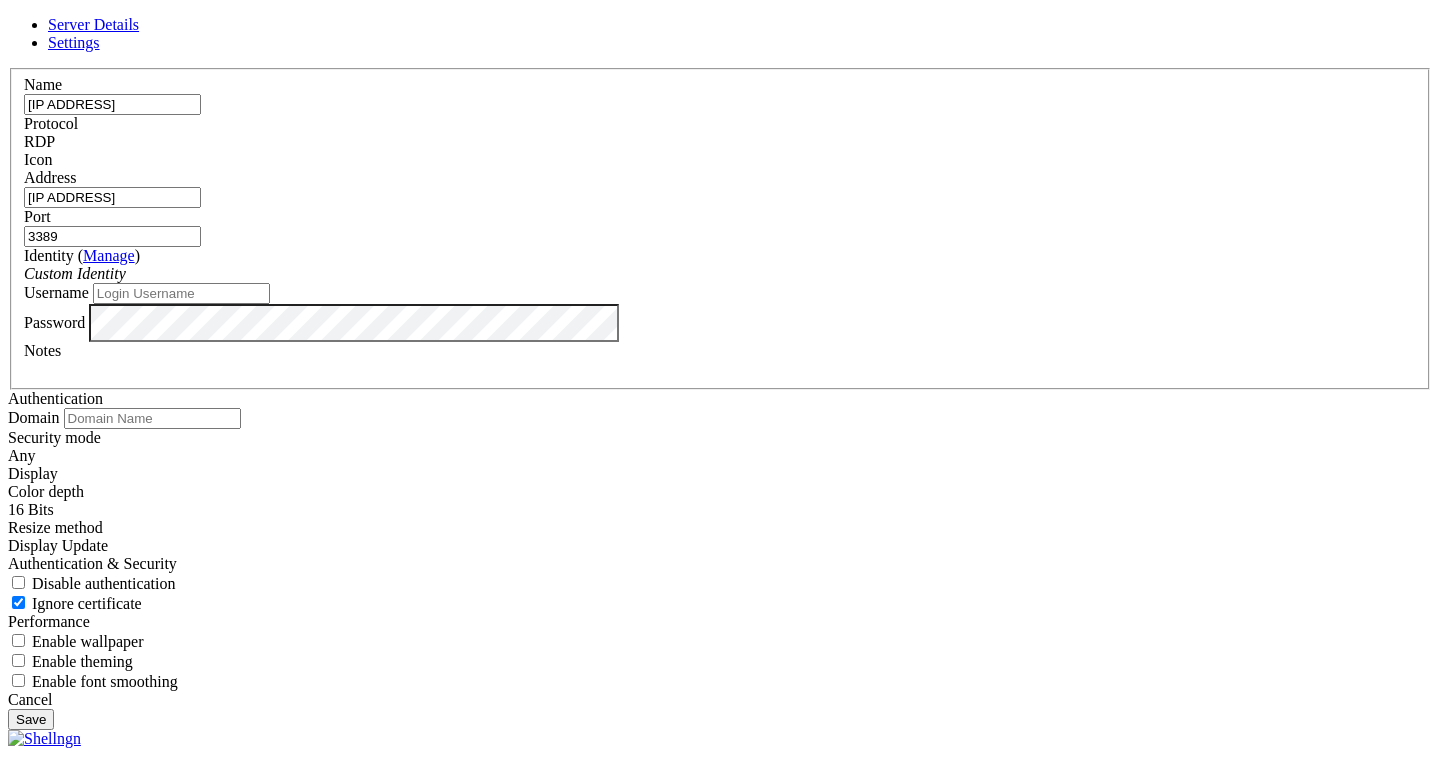 click on "Save" at bounding box center [31, 719] 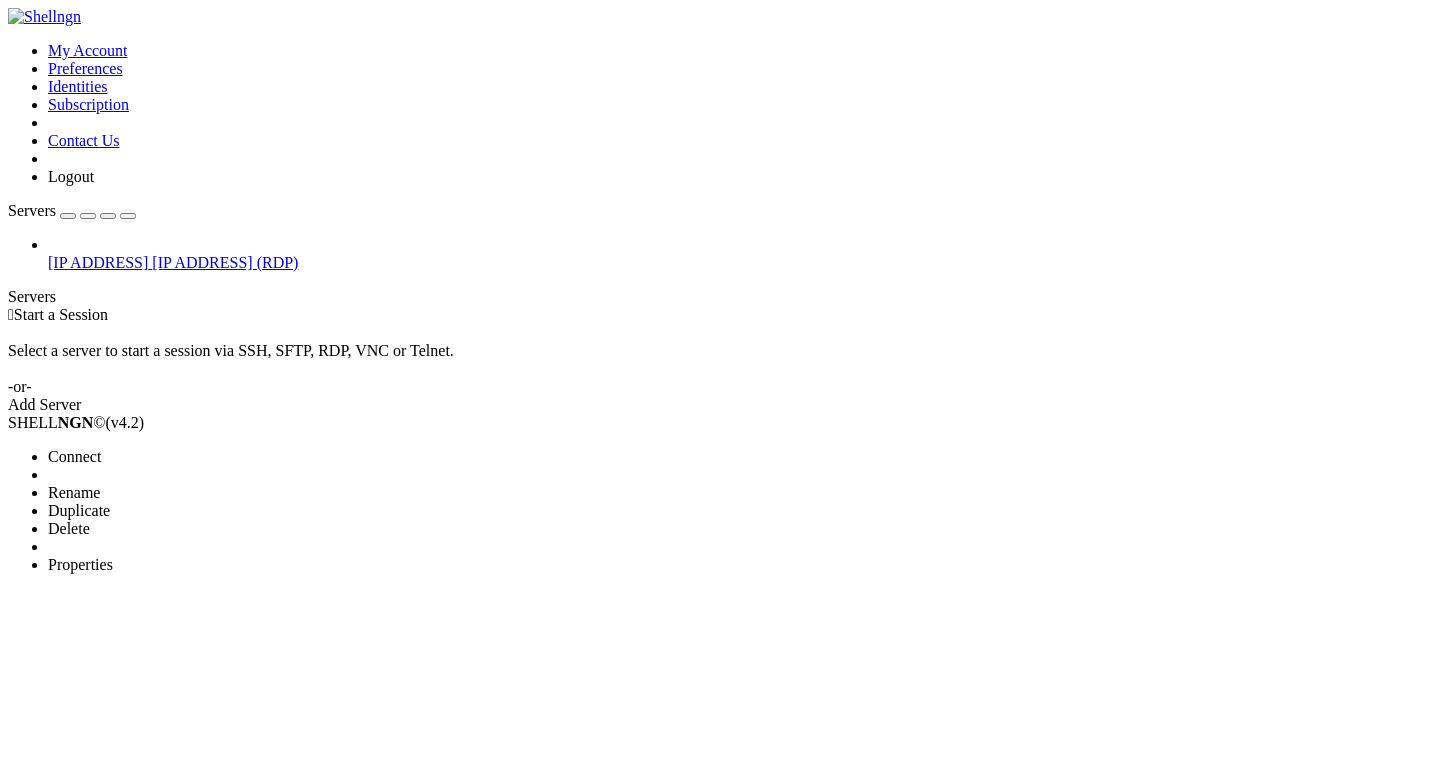 click on "Connect" at bounding box center (74, 456) 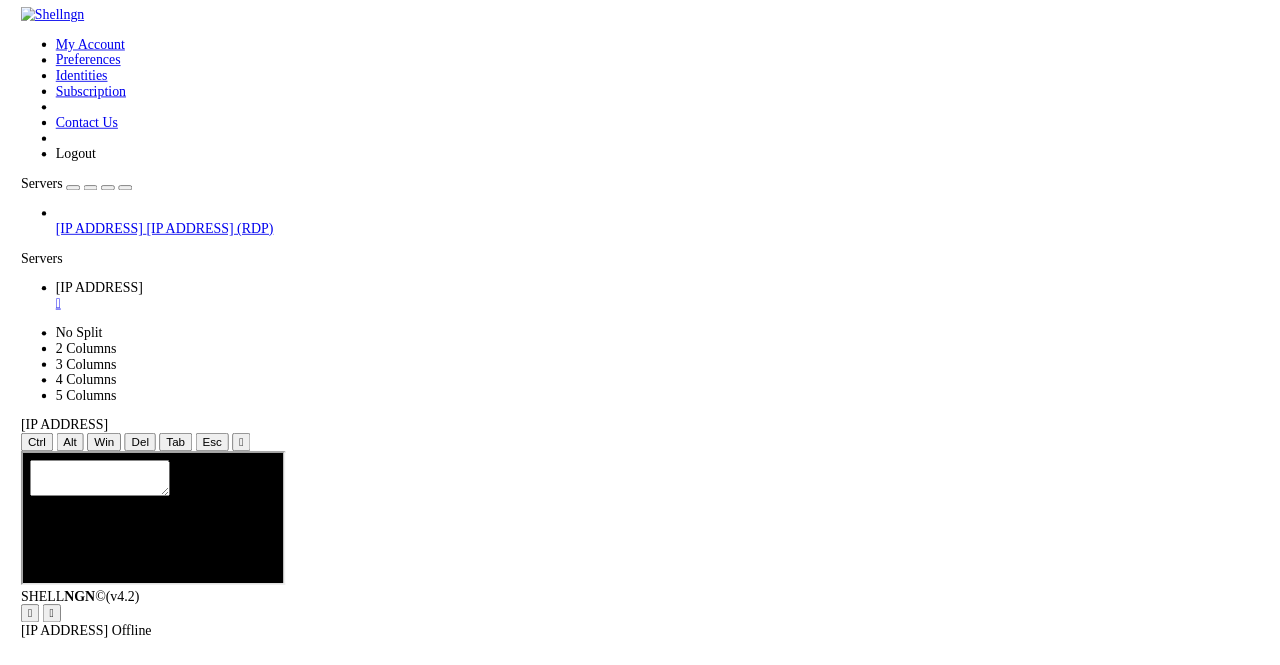 scroll, scrollTop: 0, scrollLeft: 0, axis: both 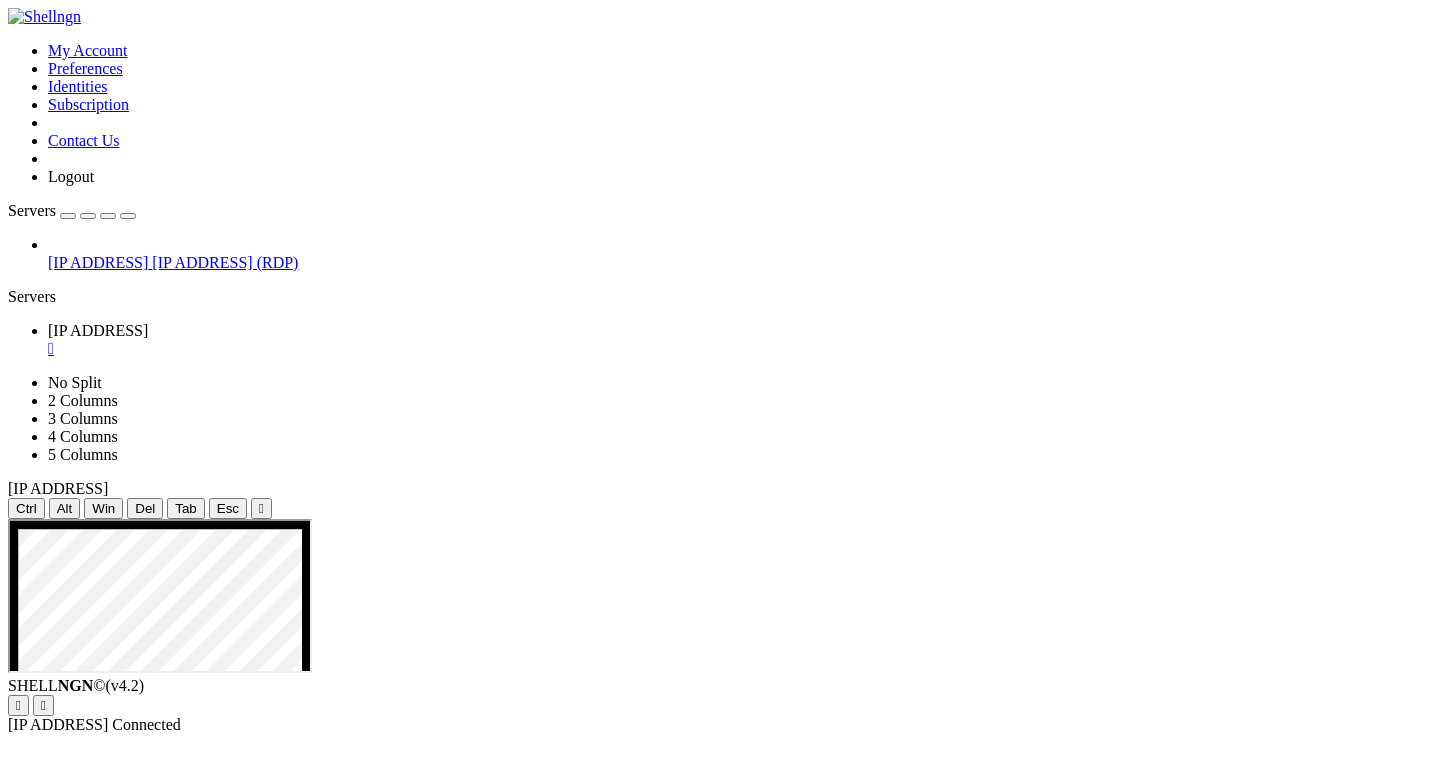 click at bounding box center (610, 1501) 